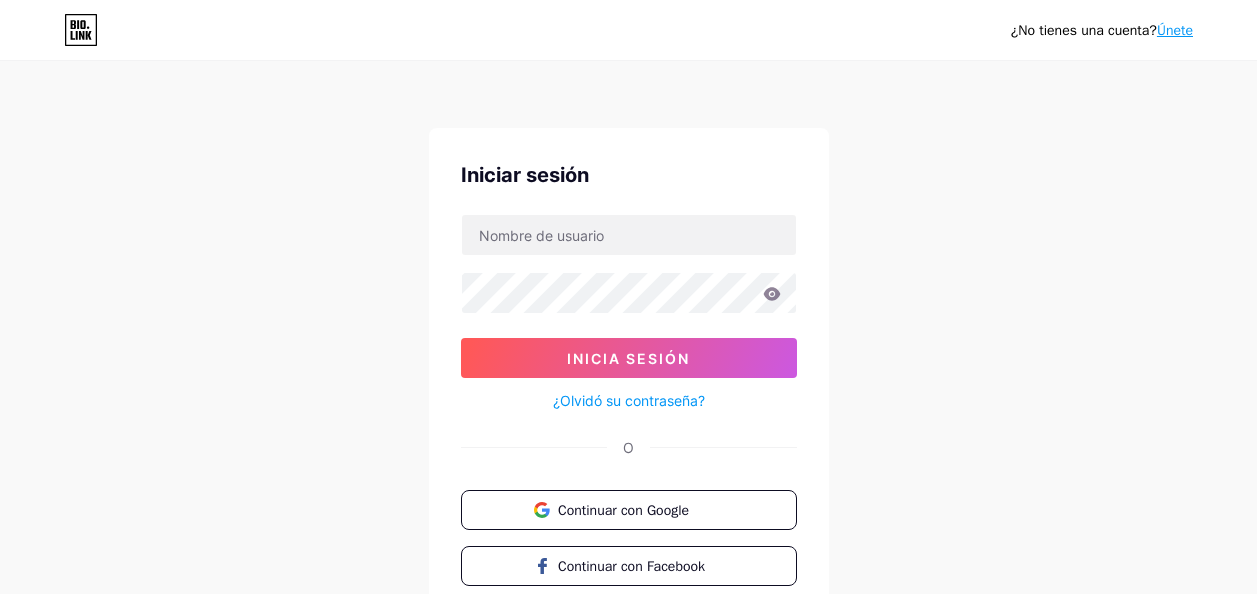 scroll, scrollTop: 0, scrollLeft: 0, axis: both 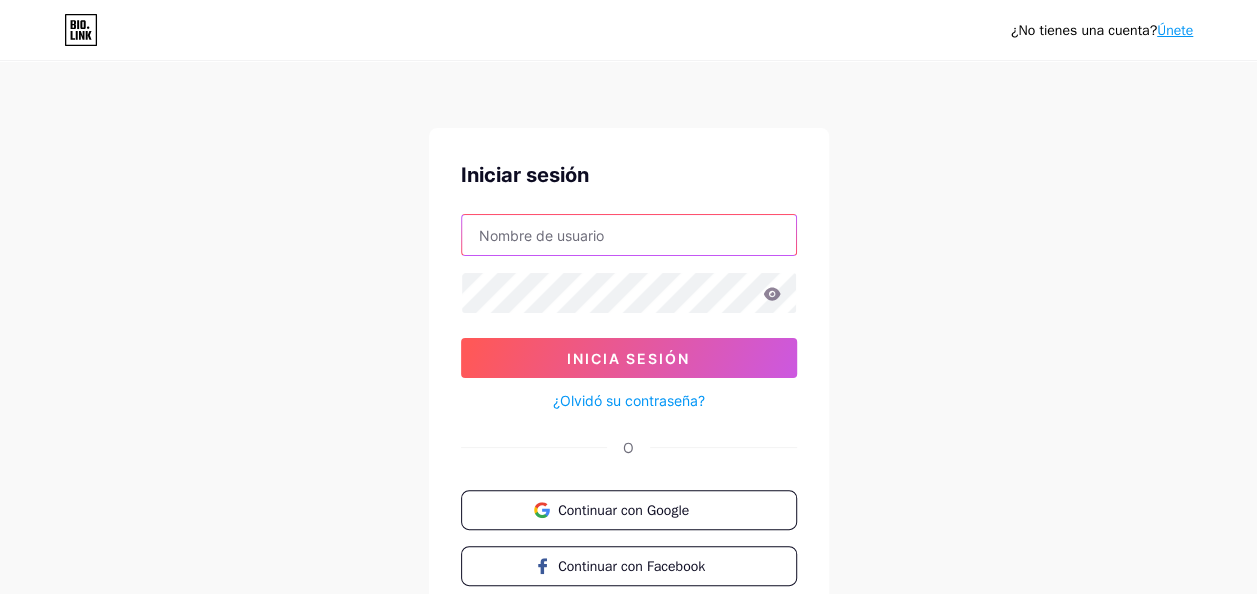 click at bounding box center [629, 235] 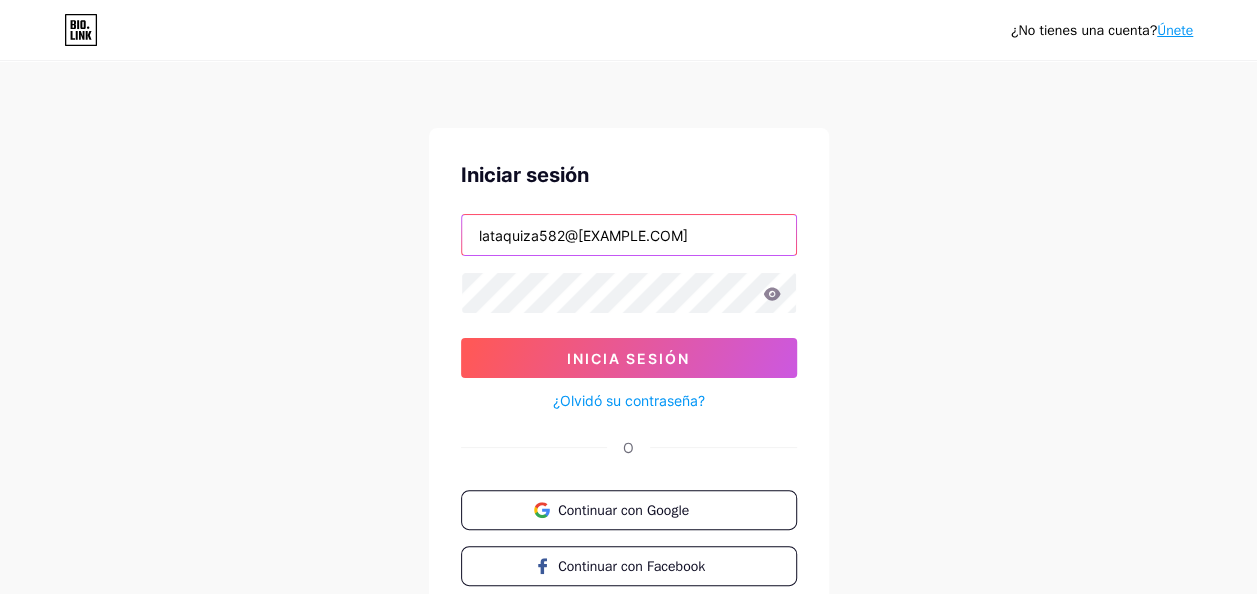 type on "lataquiza582@gmail.com" 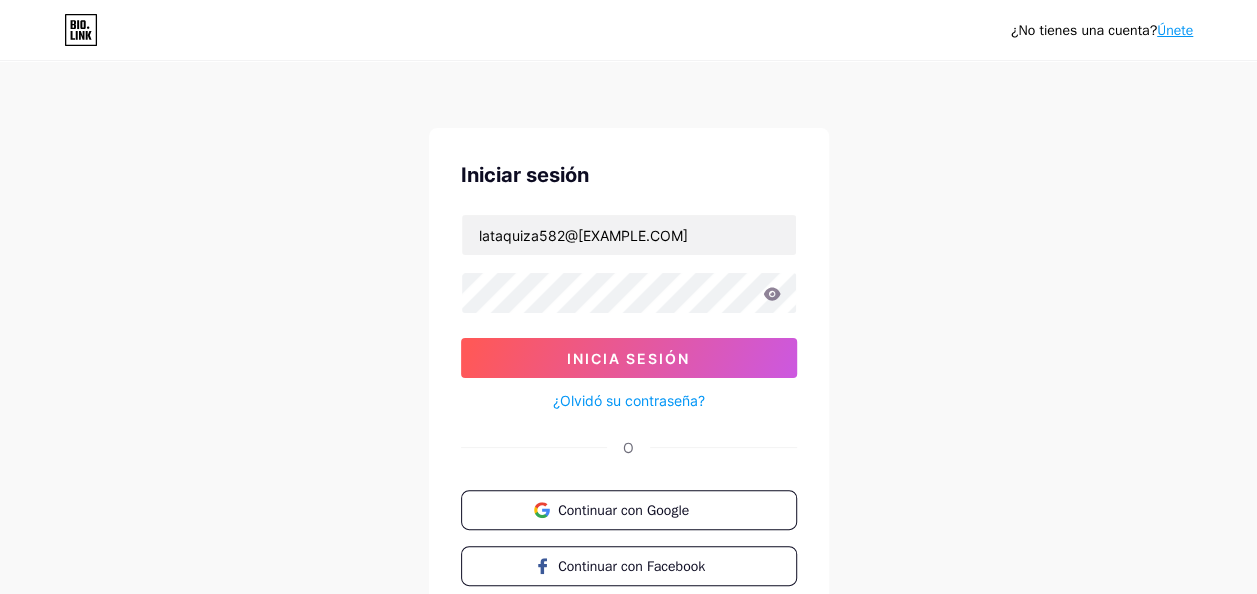 click 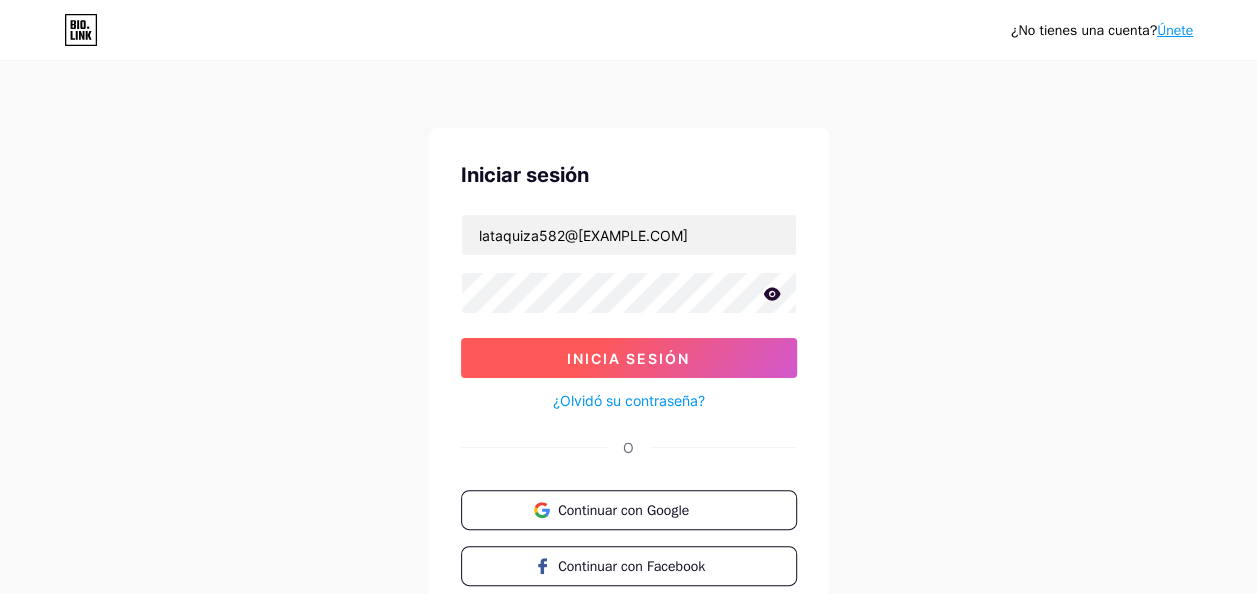 click on "Inicia sesión" at bounding box center [629, 358] 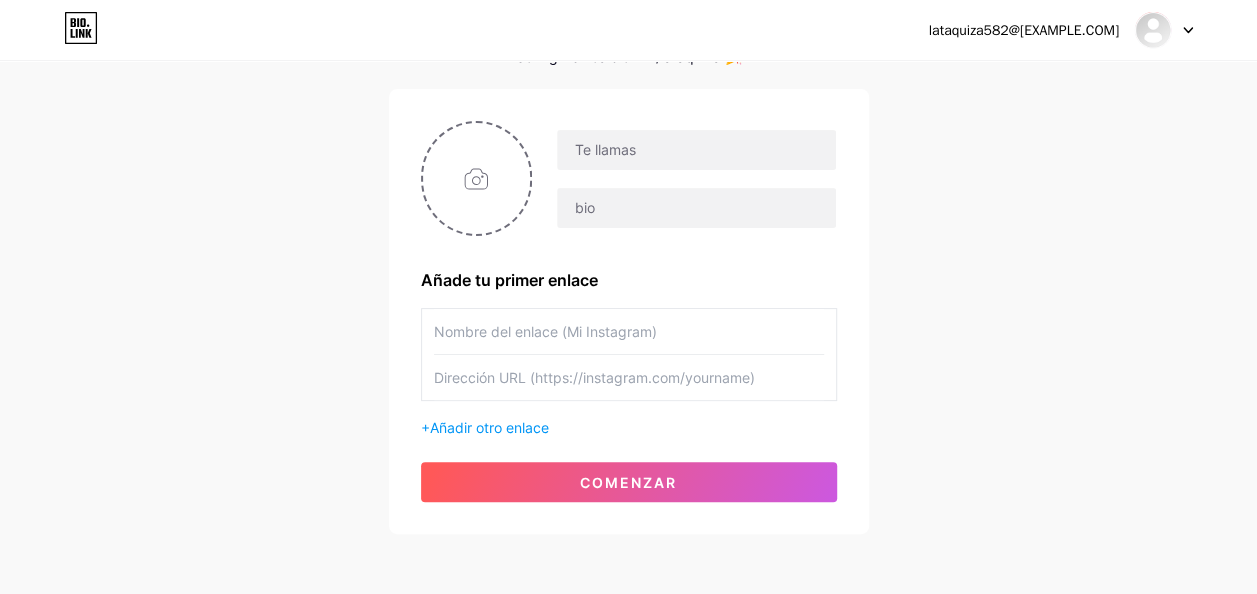 scroll, scrollTop: 116, scrollLeft: 0, axis: vertical 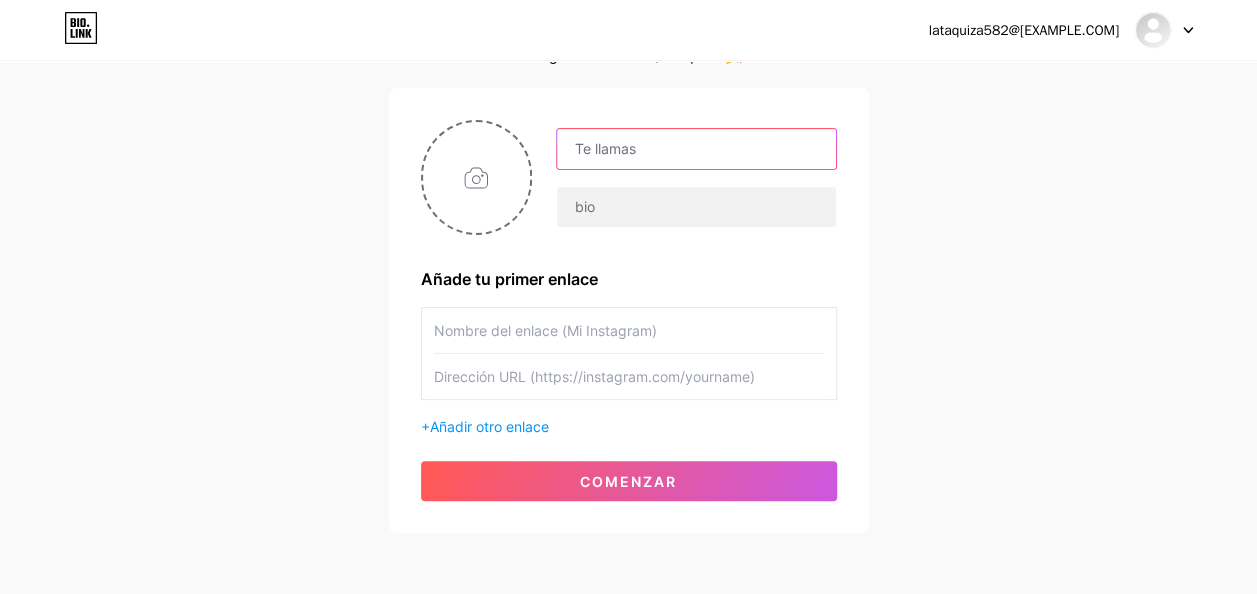 click at bounding box center (696, 149) 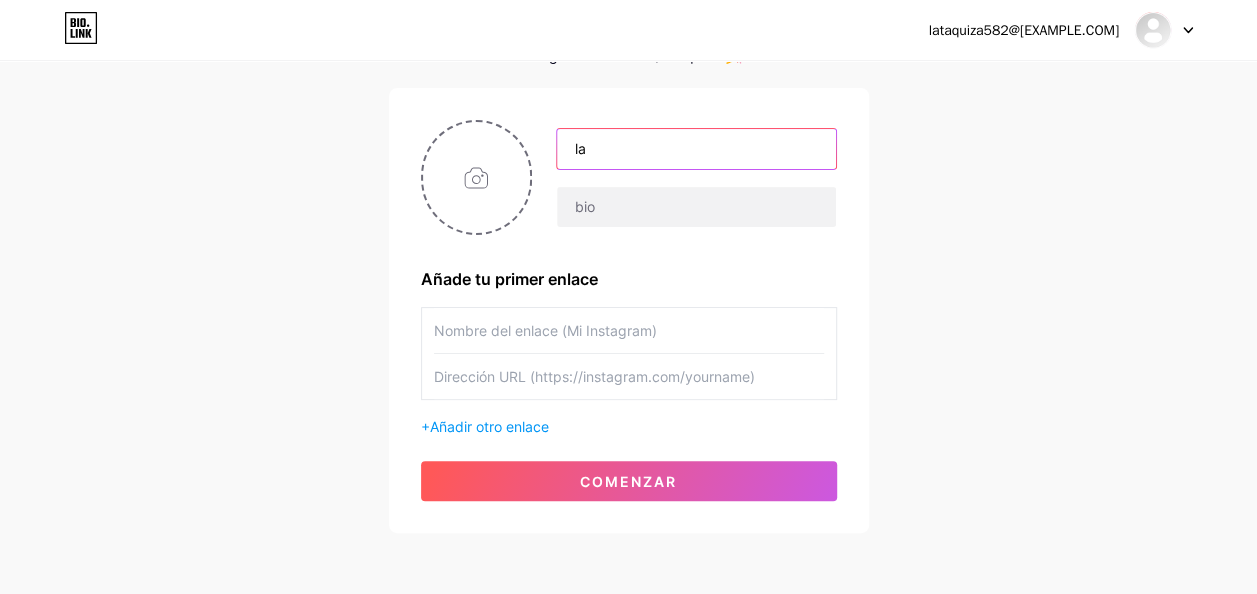 type on "l" 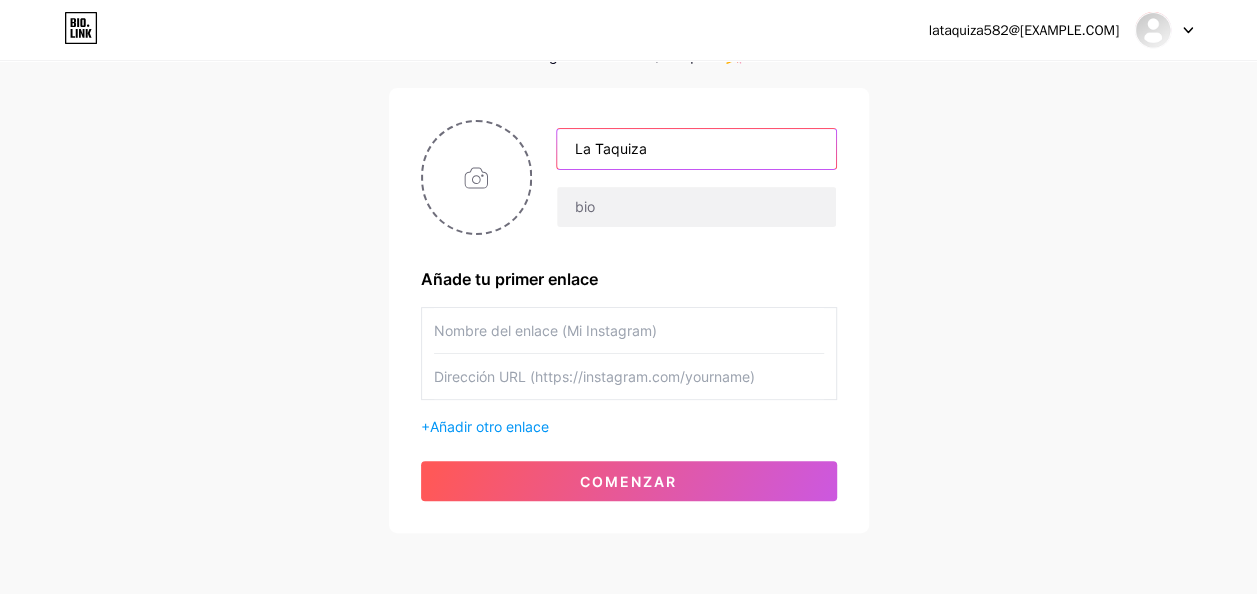 type on "La Taquiza" 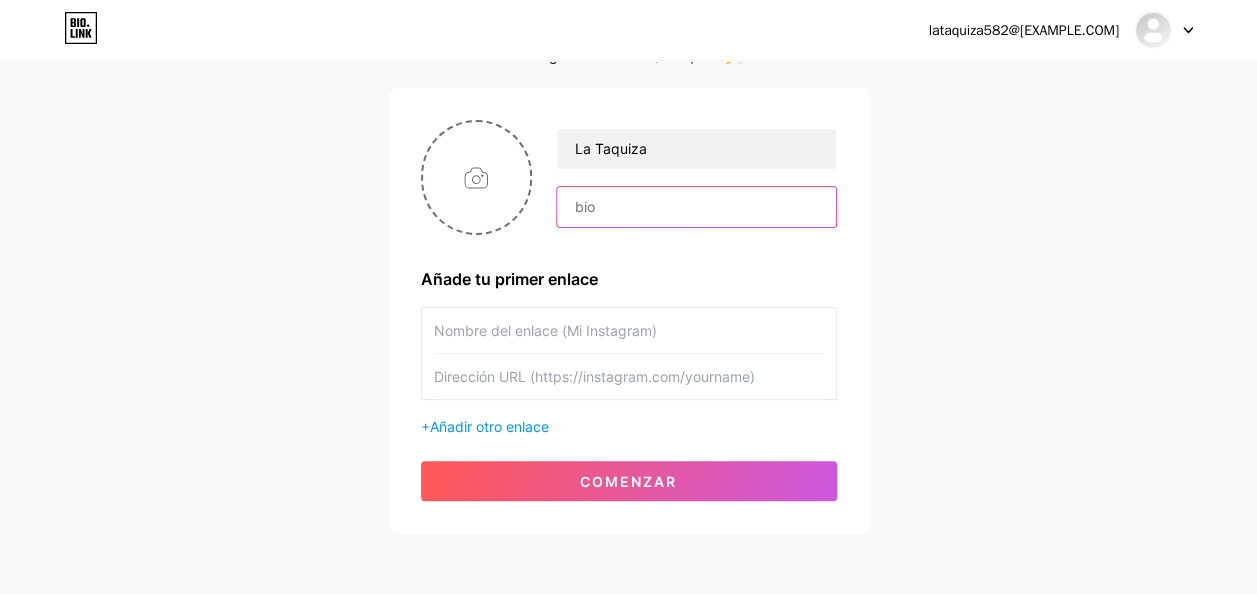 click at bounding box center [696, 207] 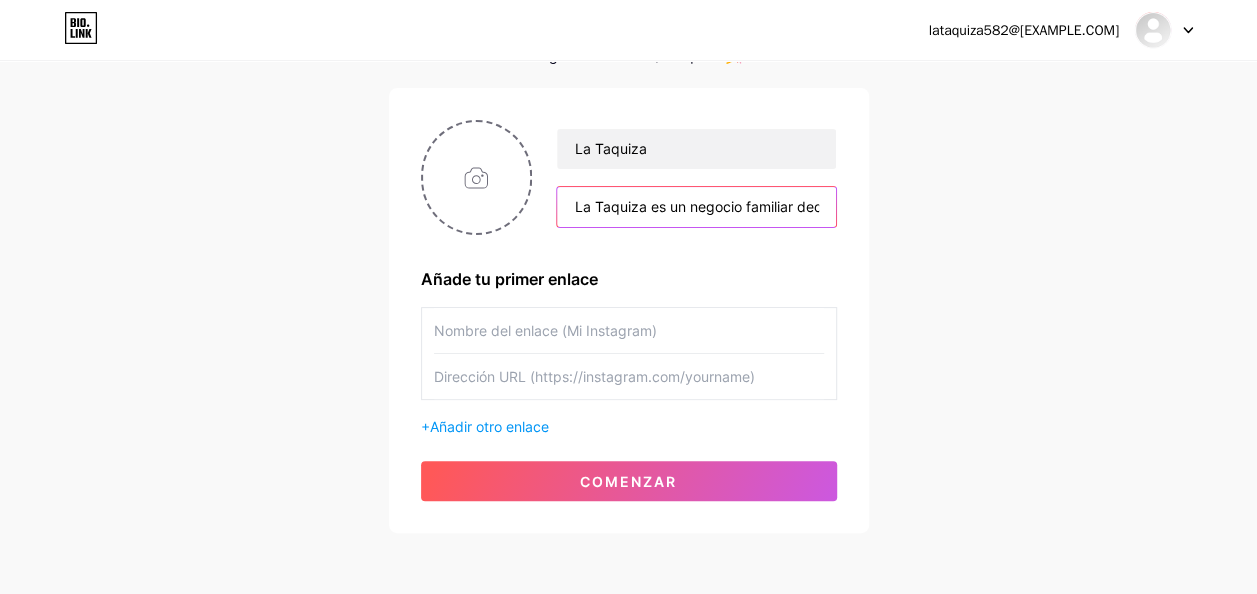 scroll, scrollTop: 0, scrollLeft: 1256, axis: horizontal 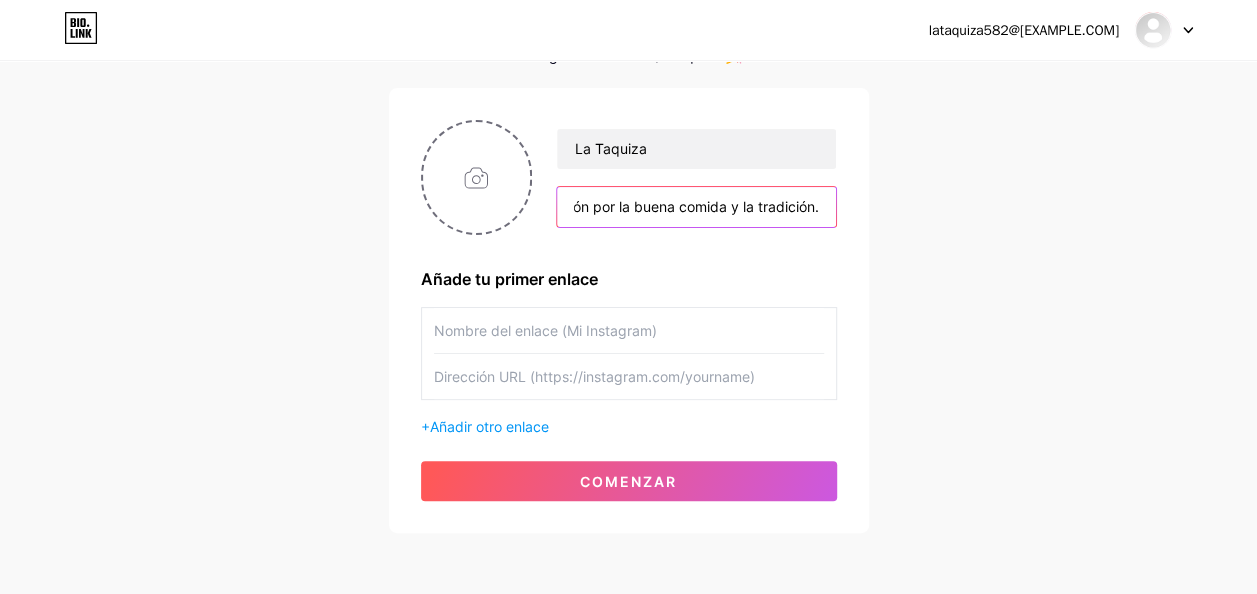 click on "La Taquiza es un negocio familiar dedicado a compartir el auténtico sabor mexicano con tacos tradicionales, ingredientes frescos y salsas caseras. Cada taco es una muestra de nuestra pasión por la buena comida y la tradición." at bounding box center (696, 207) 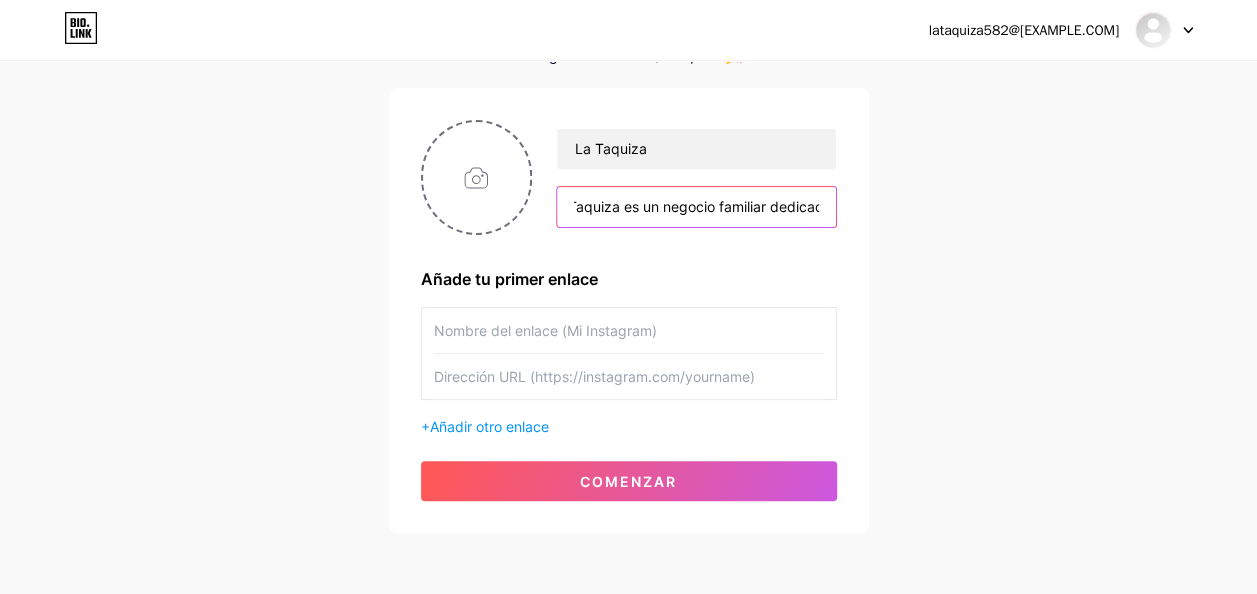 scroll, scrollTop: 0, scrollLeft: 0, axis: both 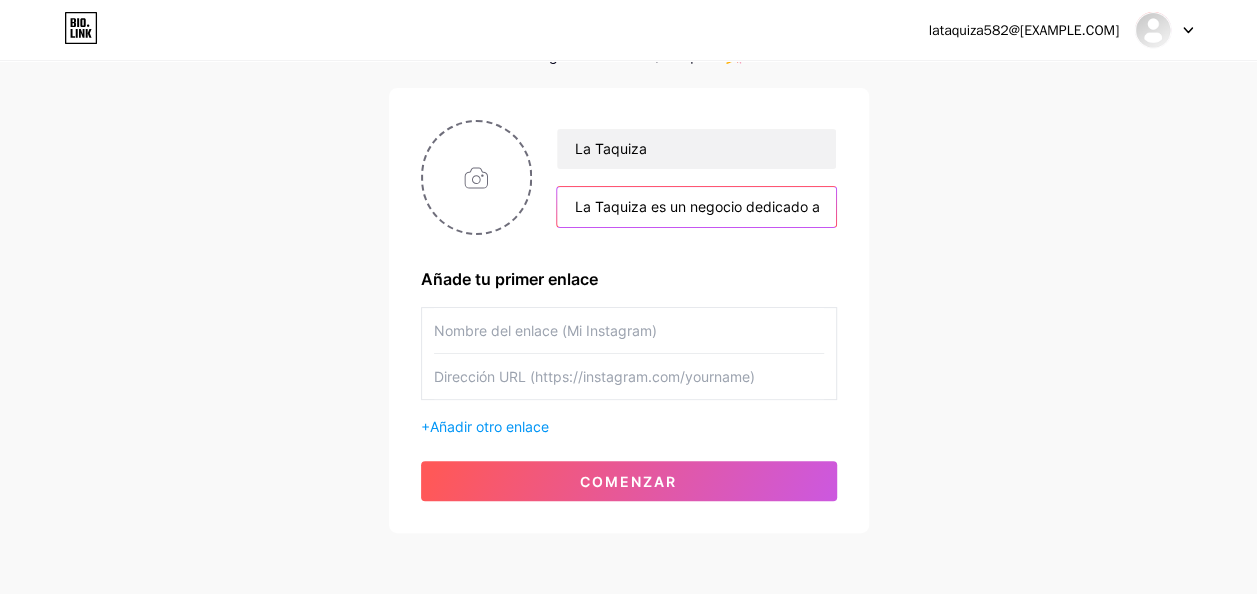 type on "La Taquiza es un negocio dedicado a compartir el auténtico sabor mexicano con tacos tradicionales, ingredientes frescos y salsas caseras. Cada taco es una muestra de nuestra pasión por la buena comida y la tradición." 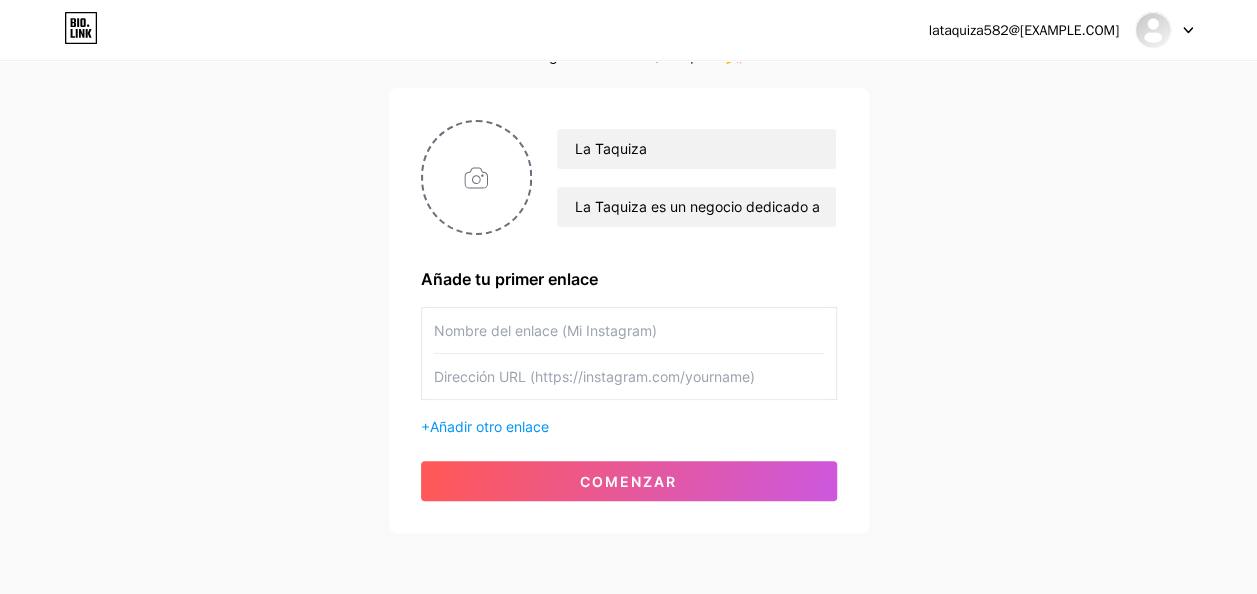click at bounding box center (629, 330) 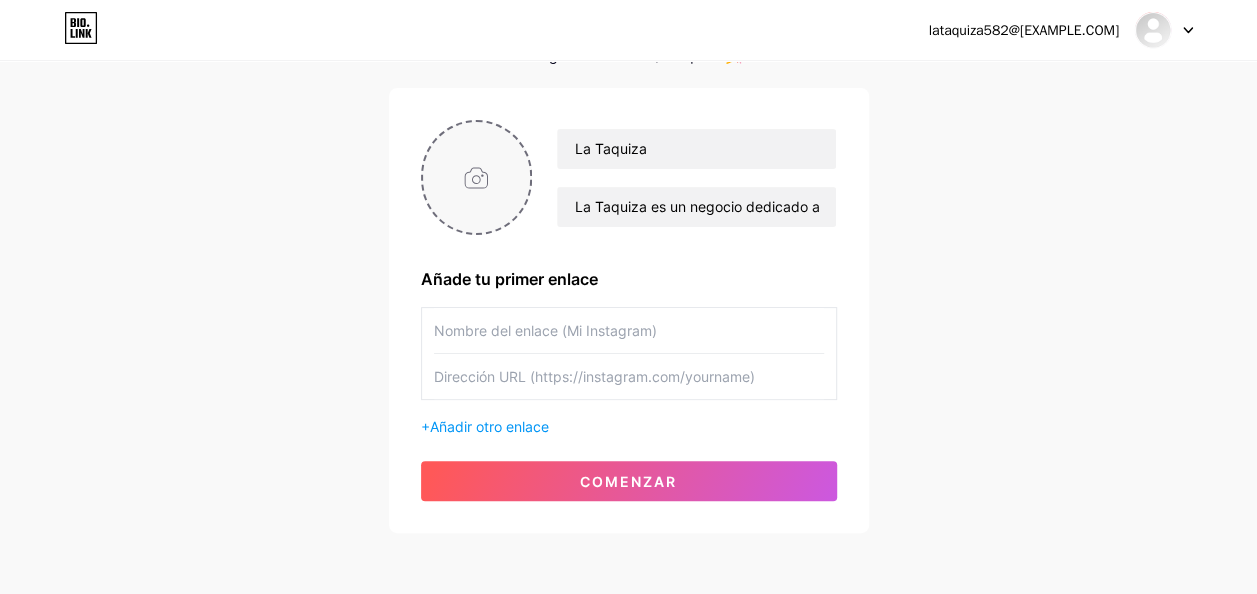 click at bounding box center [477, 177] 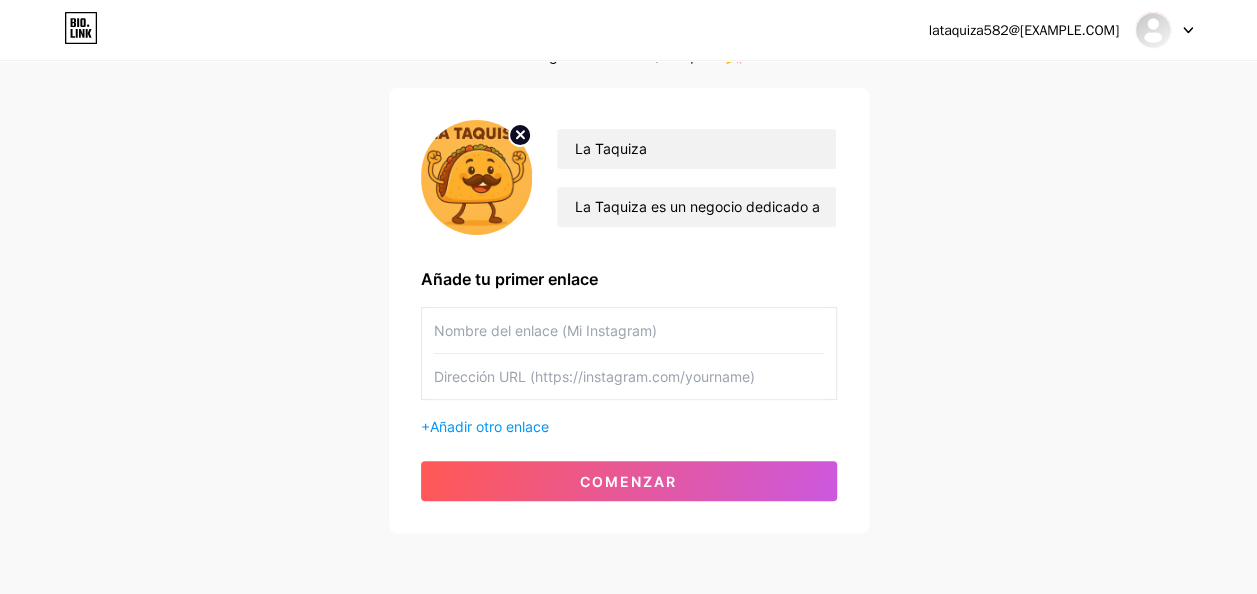 click at bounding box center (629, 330) 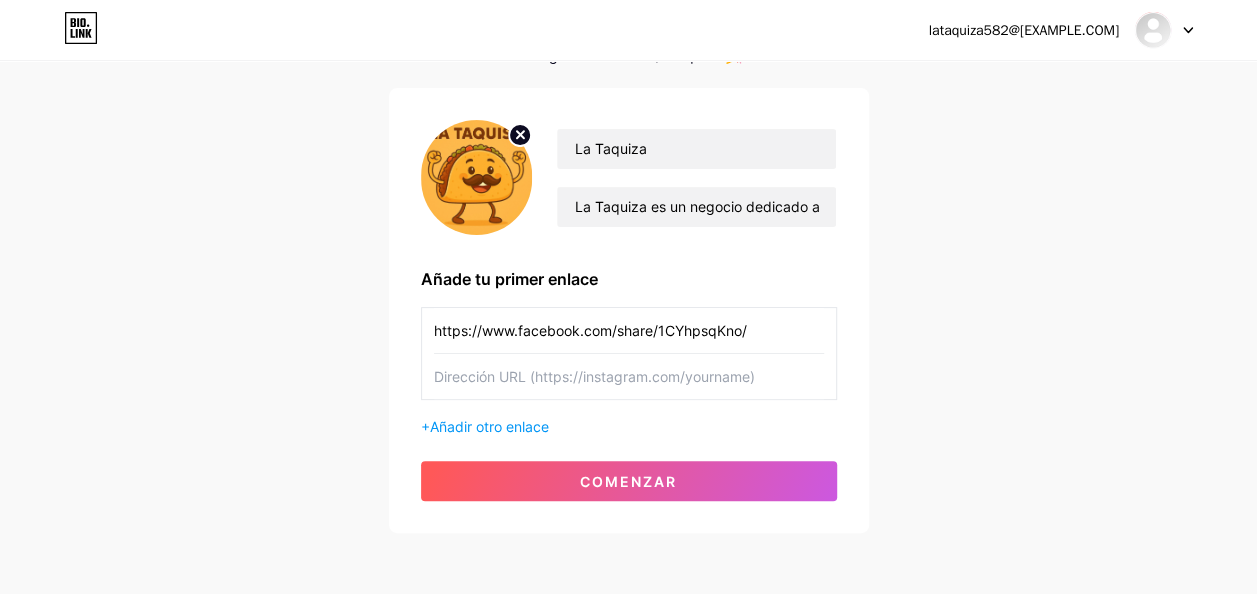 type on "https://www.facebook.com/share/1CYhpsqKno/" 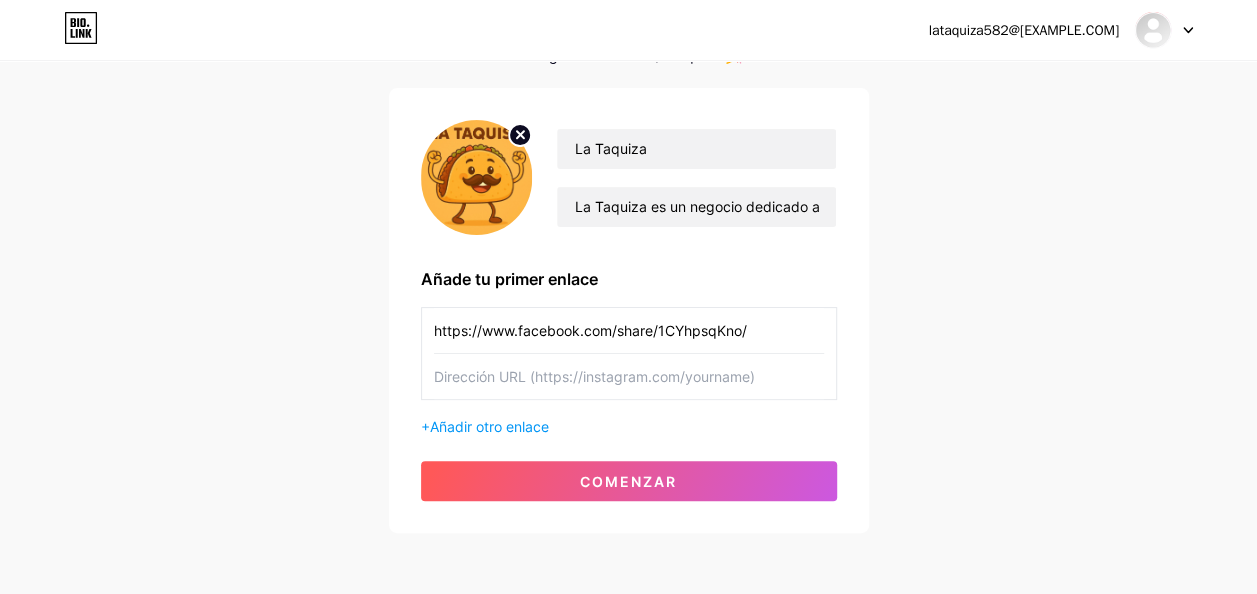 click at bounding box center [629, 376] 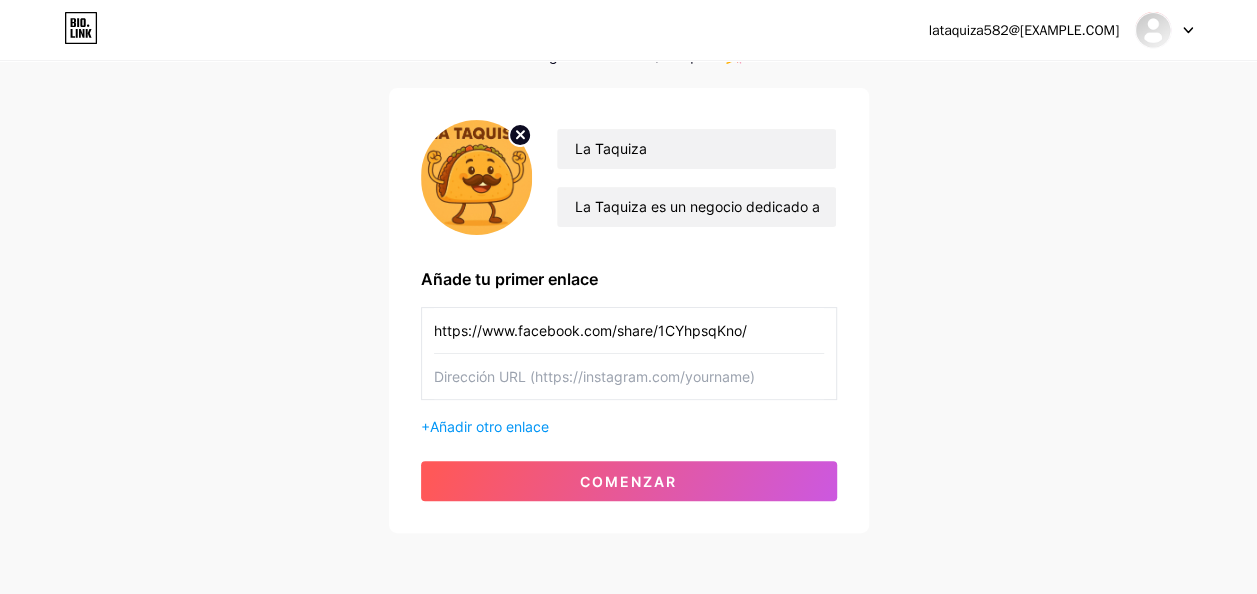 click at bounding box center (629, 376) 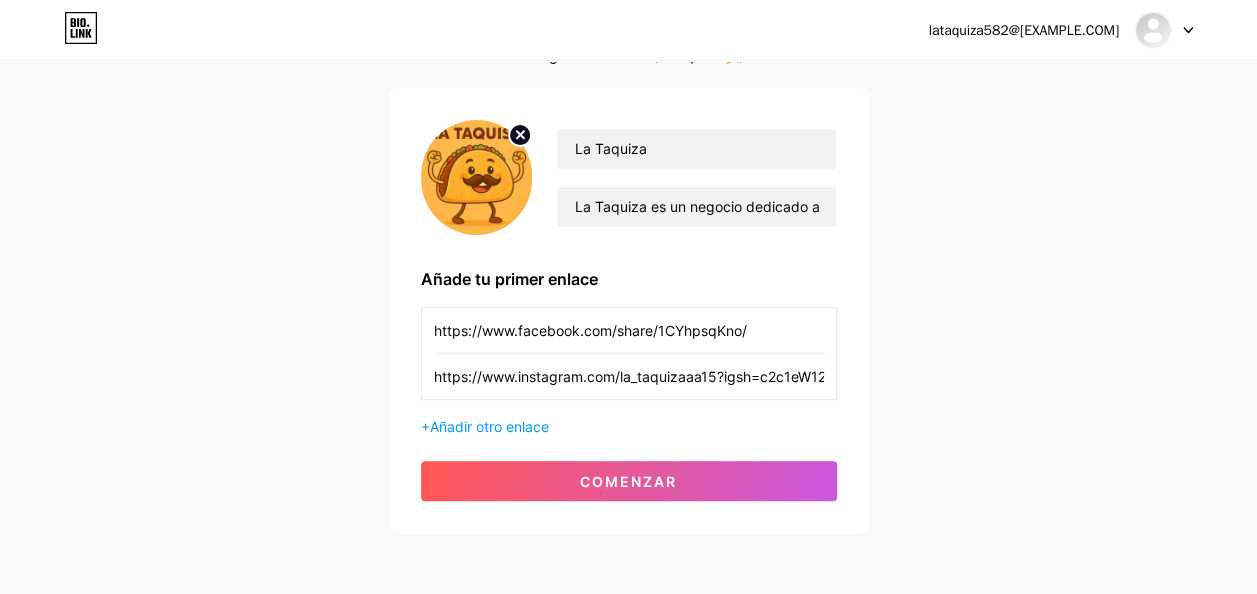scroll, scrollTop: 0, scrollLeft: 75, axis: horizontal 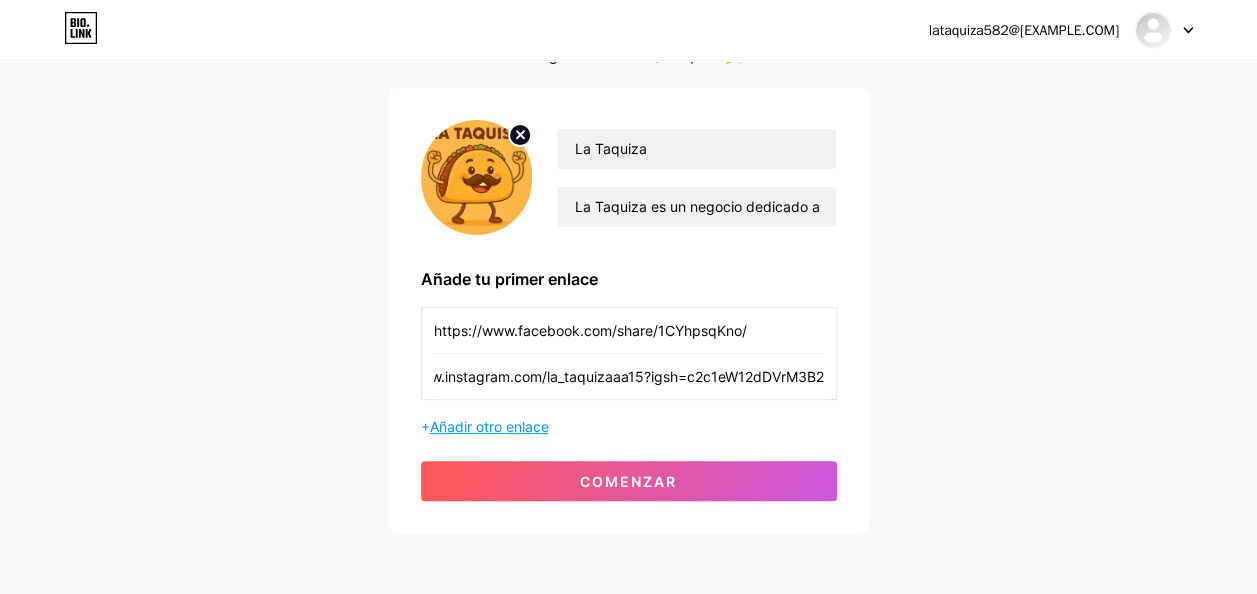 type on "https://www.instagram.com/la_taquizaaa15?igsh=c2c1eW12dDVrM3B2" 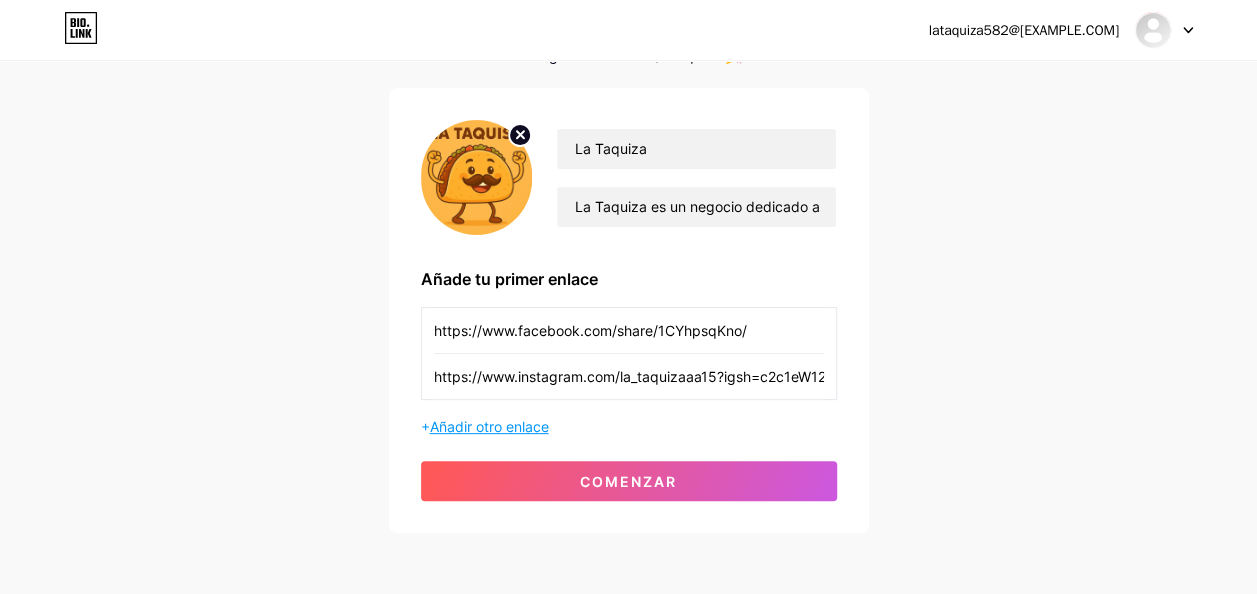 click on "Añadir otro enlace" at bounding box center (489, 426) 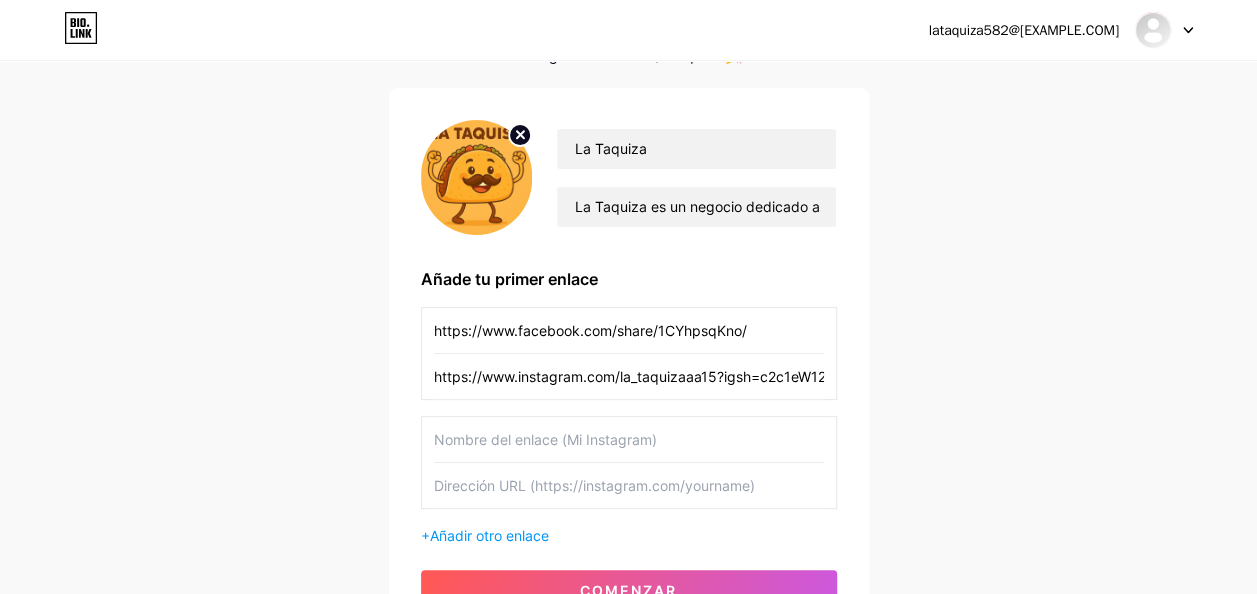 click at bounding box center (629, 439) 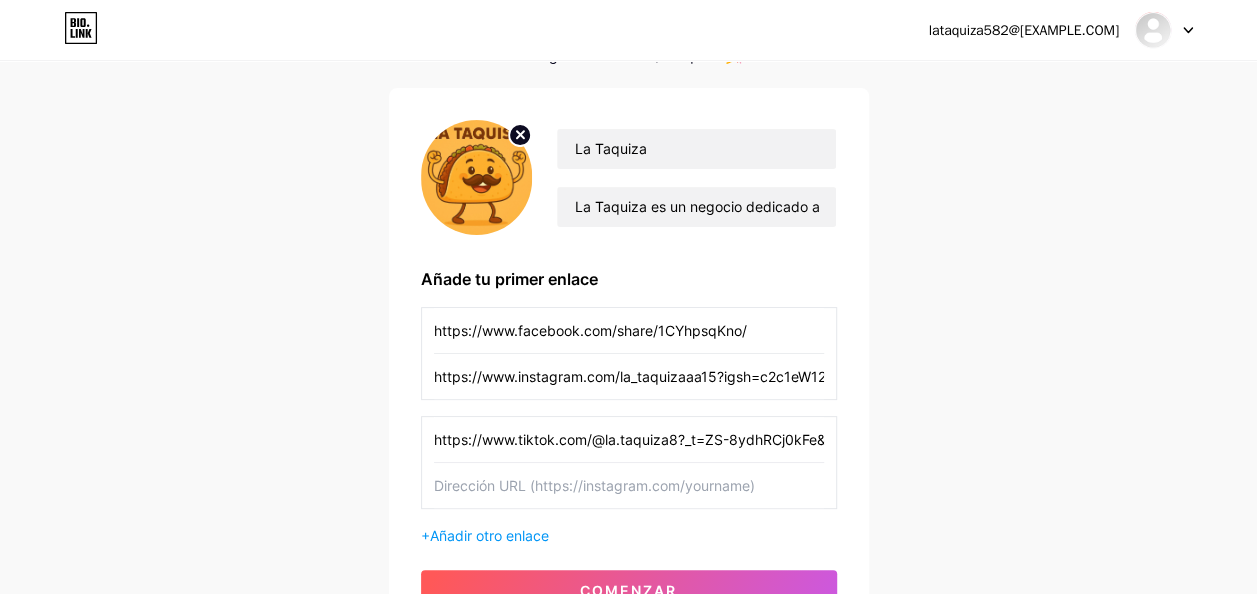 scroll, scrollTop: 0, scrollLeft: 30, axis: horizontal 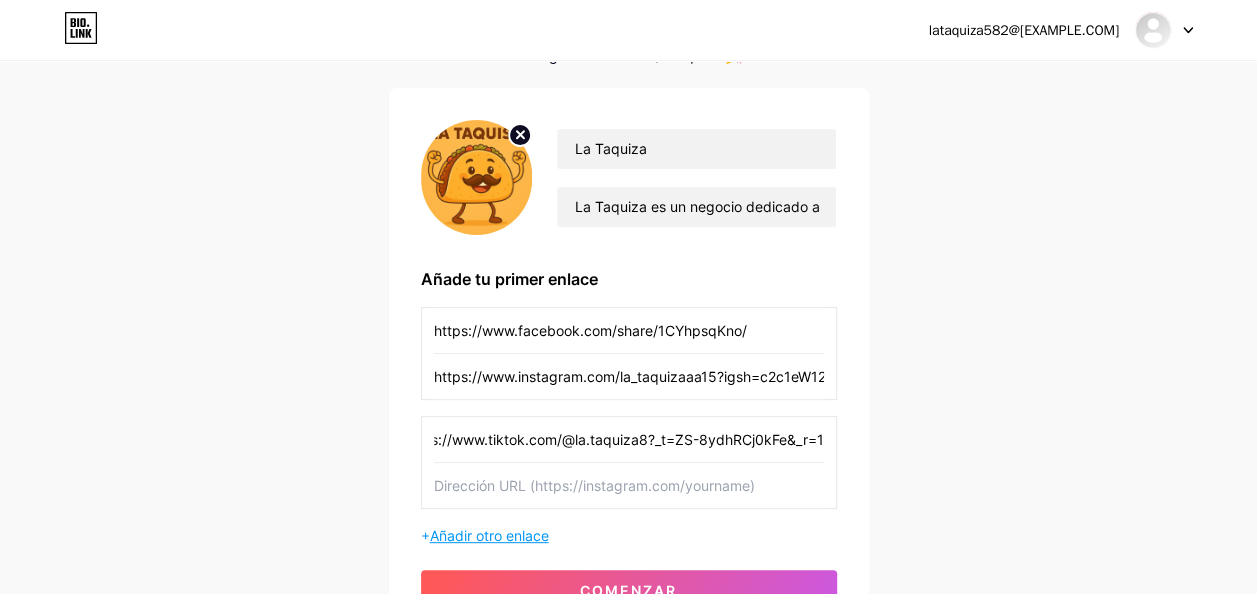 type on "https://www.tiktok.com/@la.taquiza8?_t=ZS-8ydhRCj0kFe&_r=1" 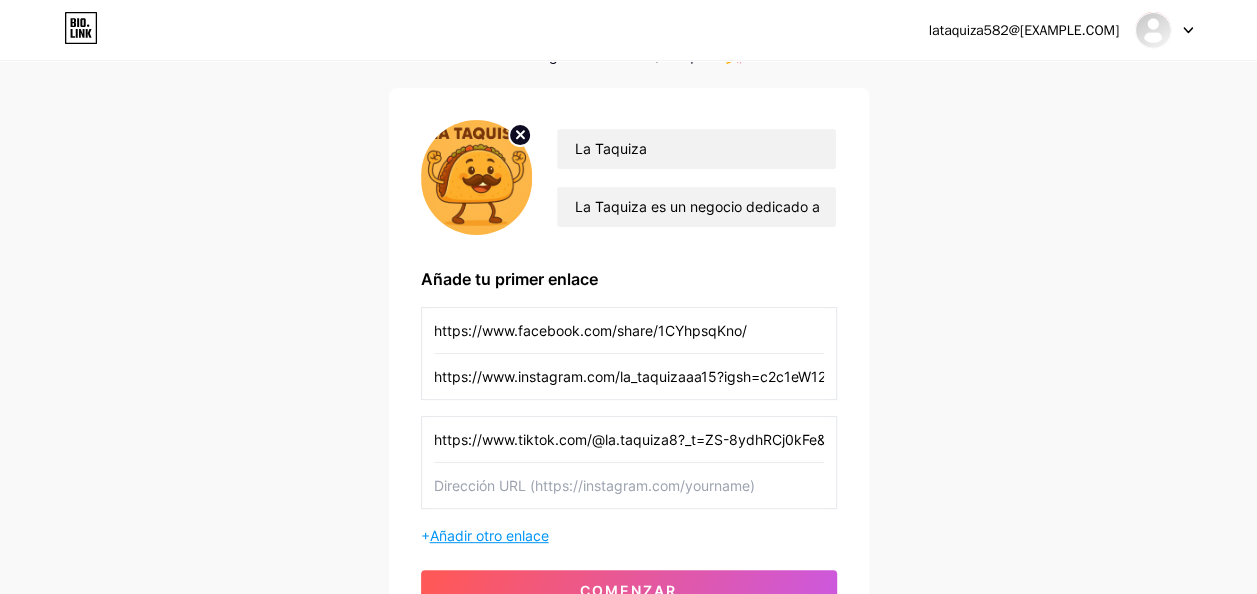 click on "Añadir otro enlace" at bounding box center (489, 535) 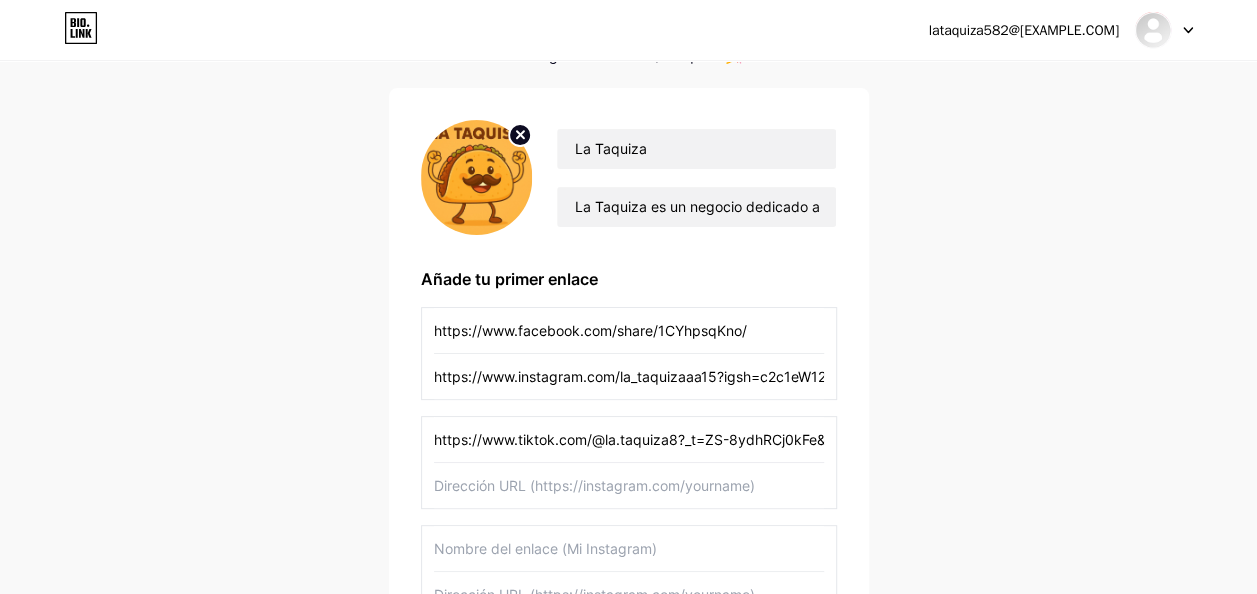 click at bounding box center (629, 485) 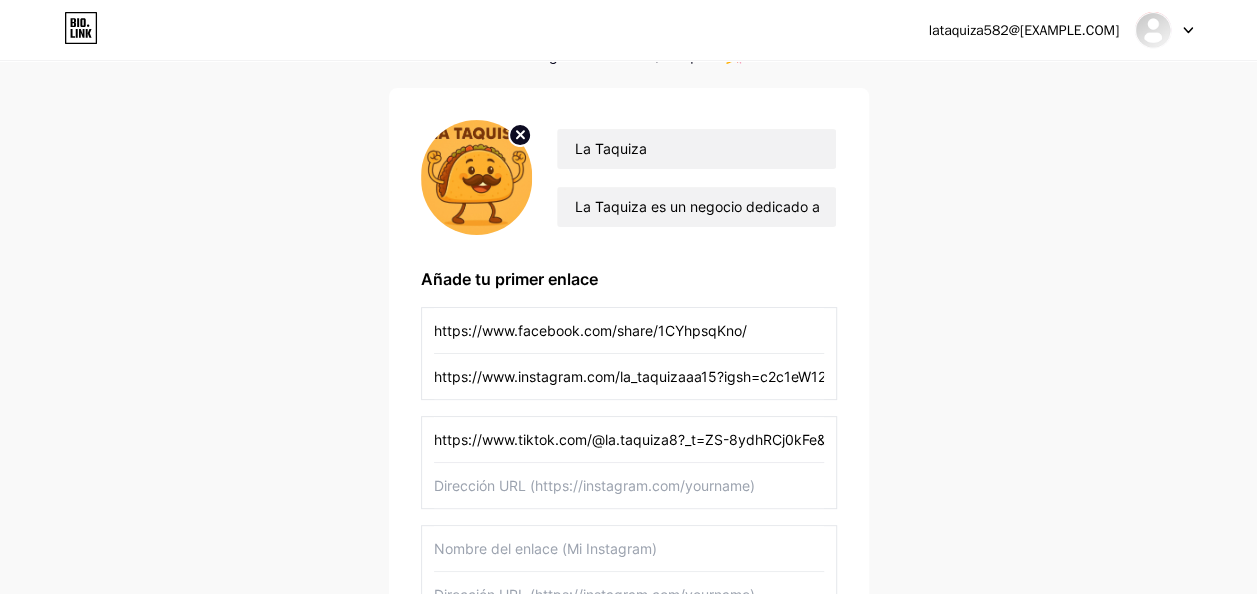 paste on "https://youtube.com/@lataquiza18?si=QVjKGLqTivAqDDAQ" 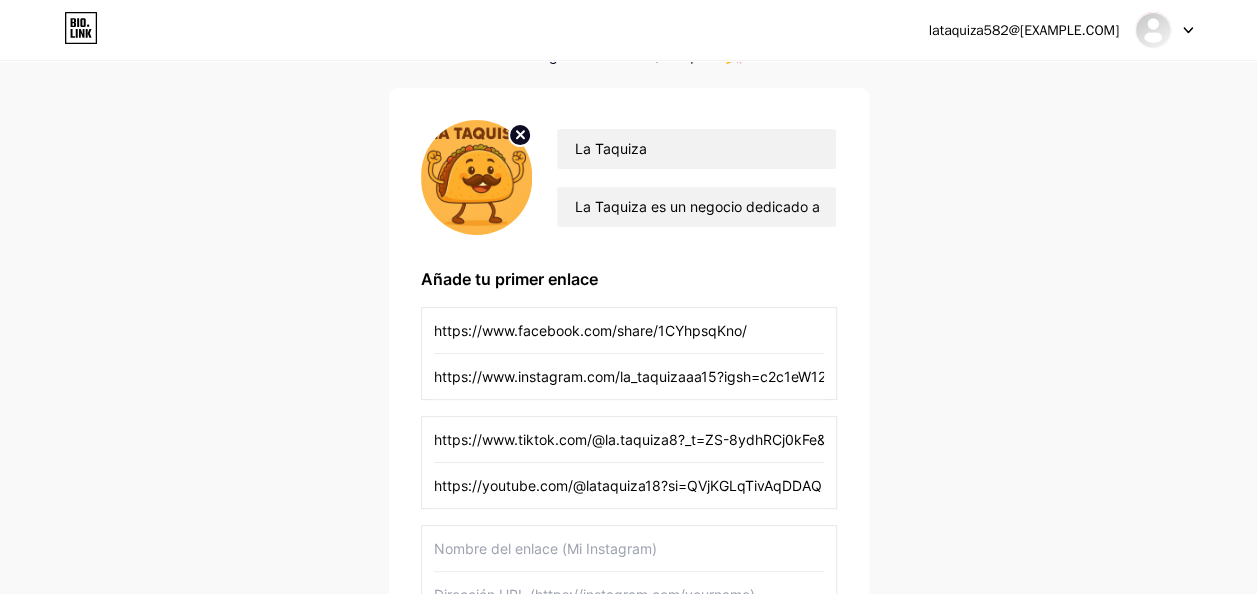 type on "https://youtube.com/@lataquiza18?si=QVjKGLqTivAqDDAQ" 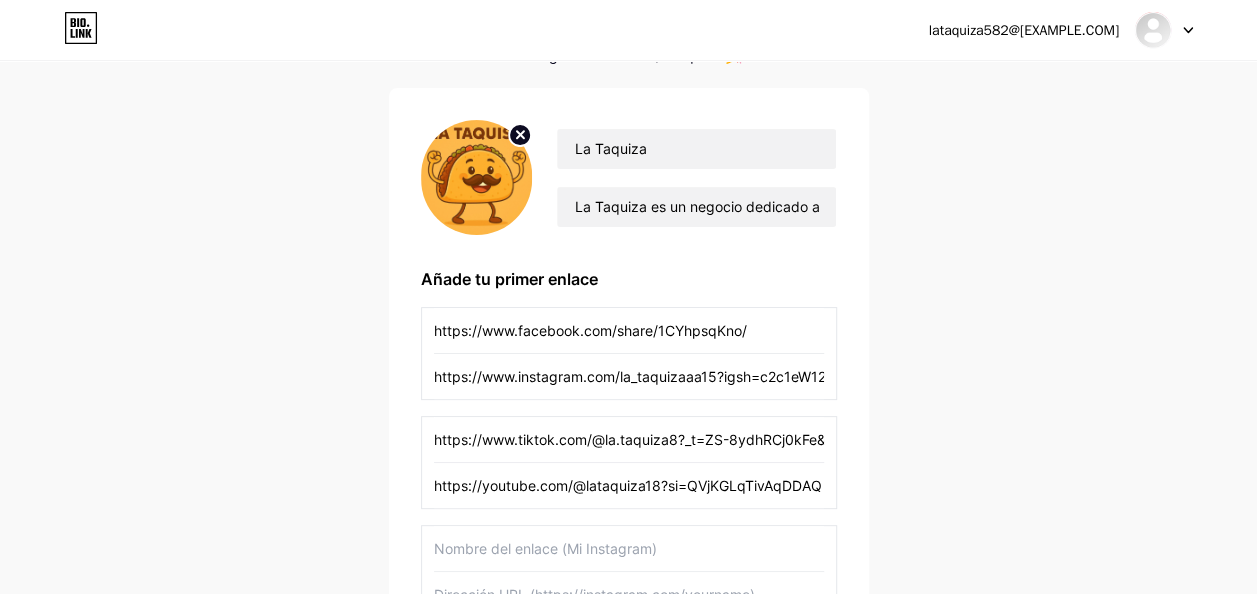 click at bounding box center [629, 548] 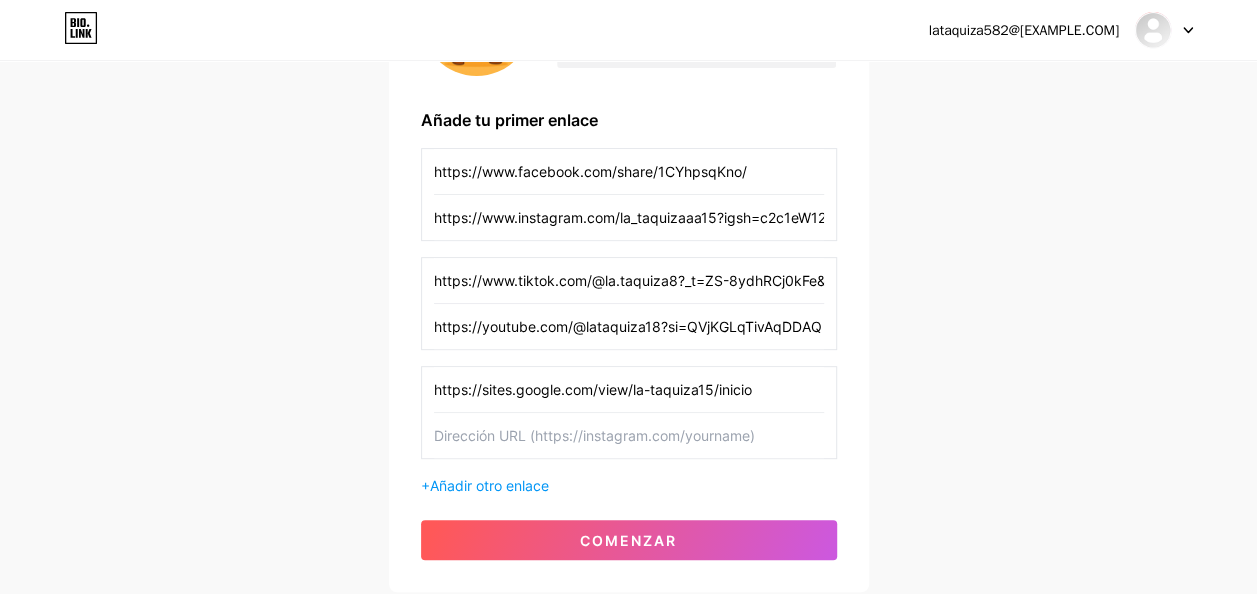 scroll, scrollTop: 308, scrollLeft: 0, axis: vertical 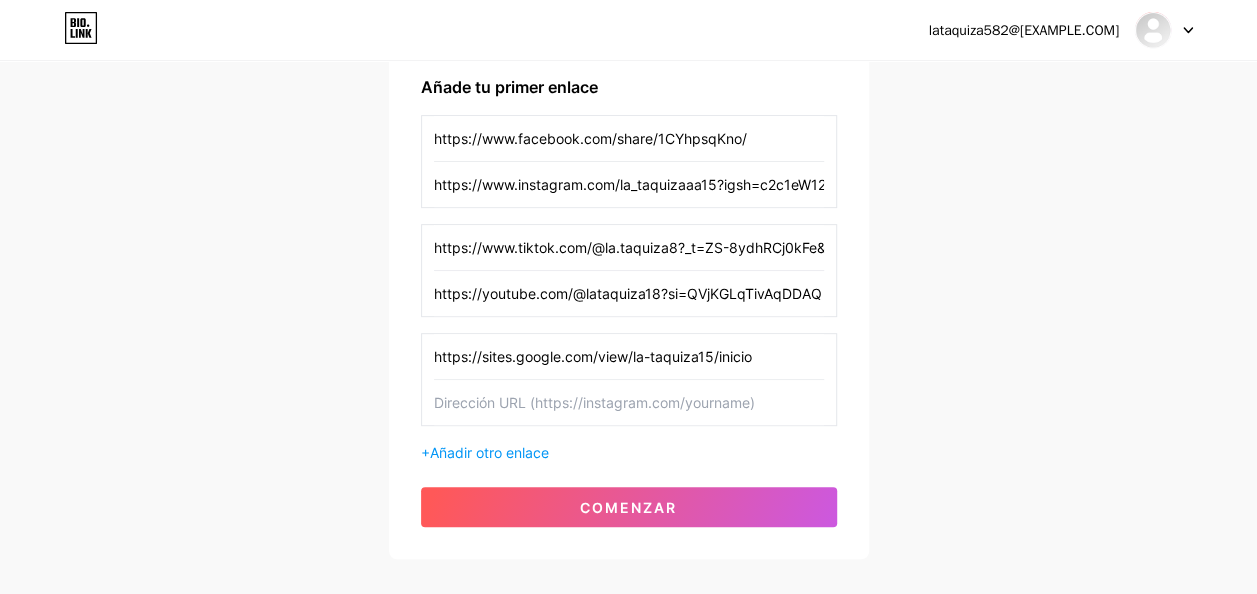 type on "https://sites.google.com/view/la-taquiza15/inicio" 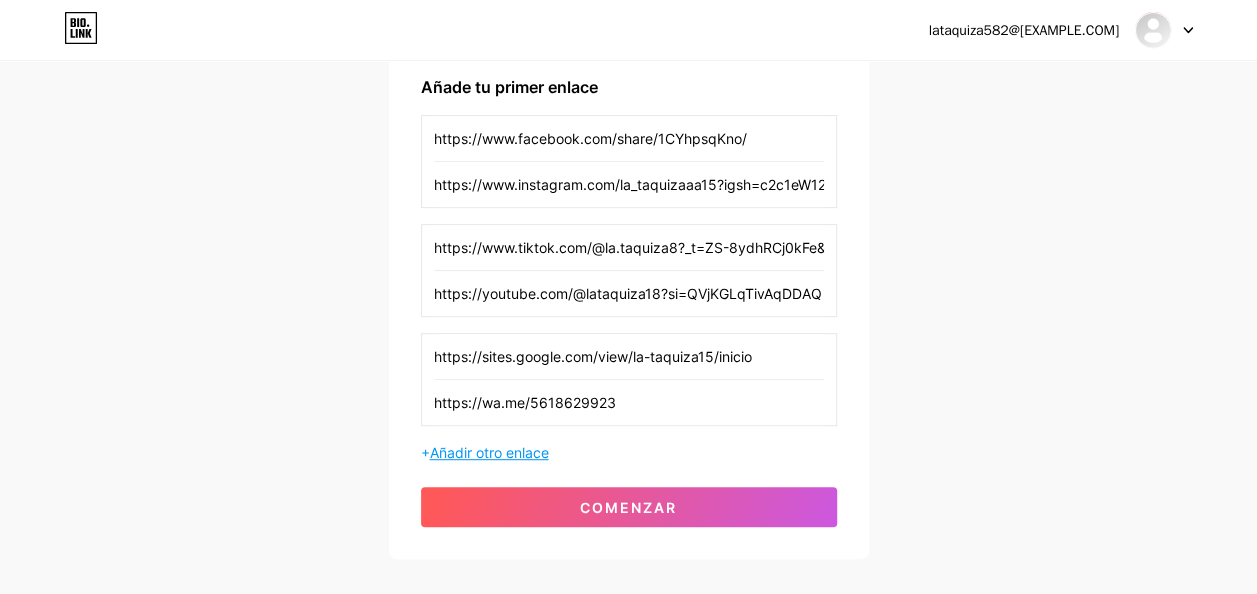 type on "https://wa.me/5618629923" 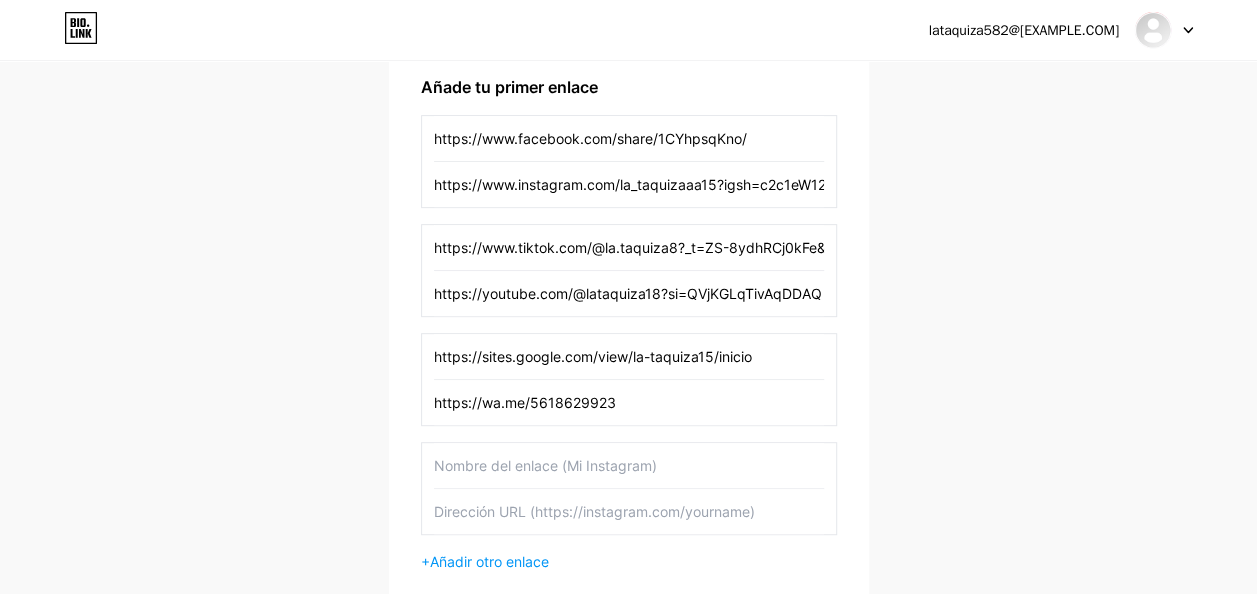 click at bounding box center [629, 465] 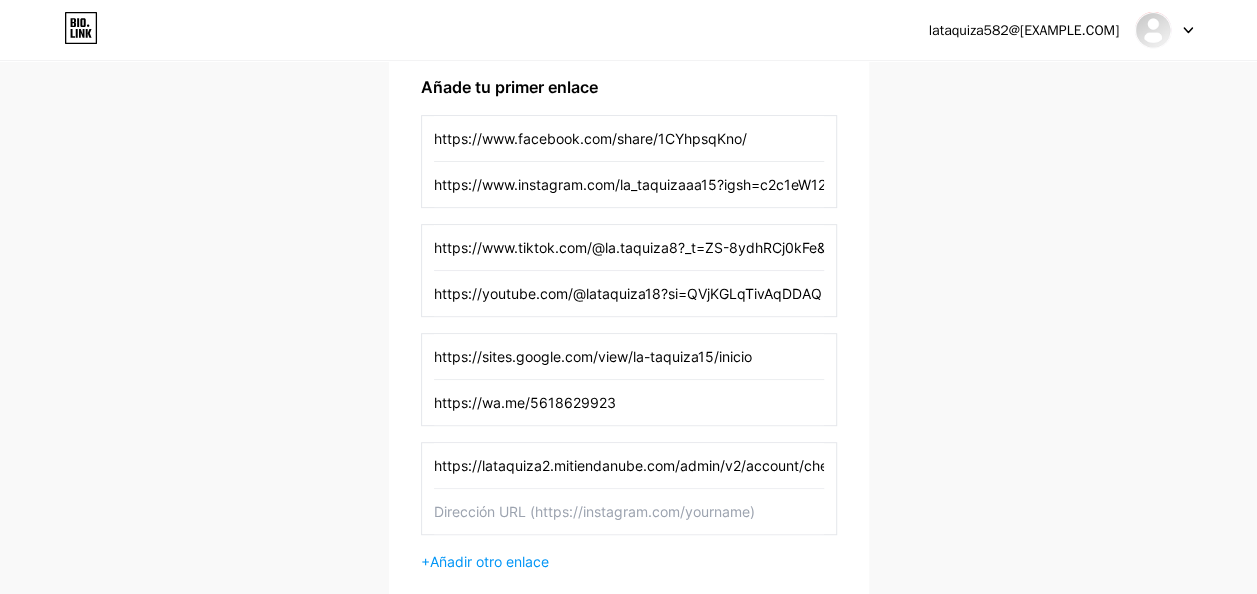 scroll, scrollTop: 0, scrollLeft: 105, axis: horizontal 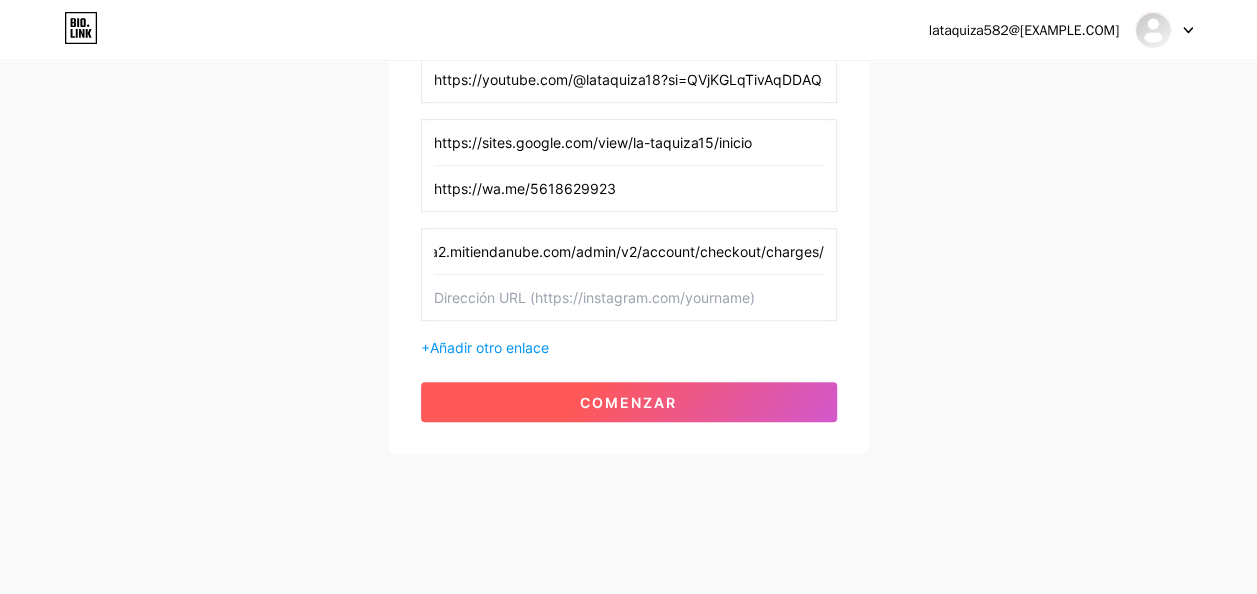 type on "https://lataquiza2.mitiendanube.com/admin/v2/account/checkout/charges/" 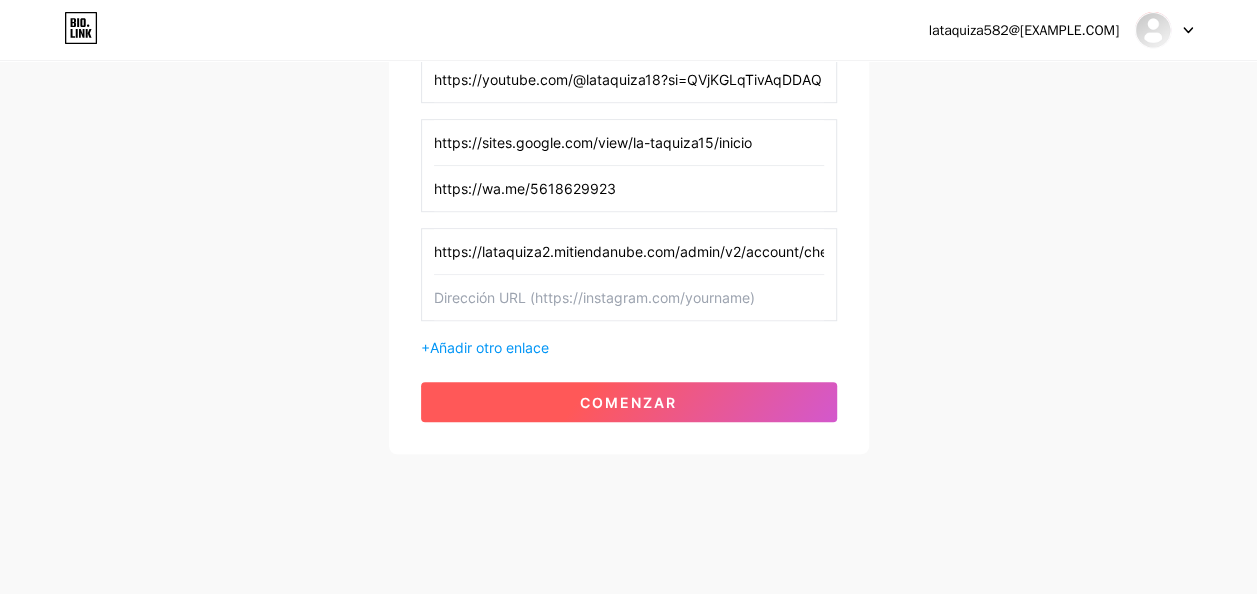 click on "comenzar" at bounding box center [629, 402] 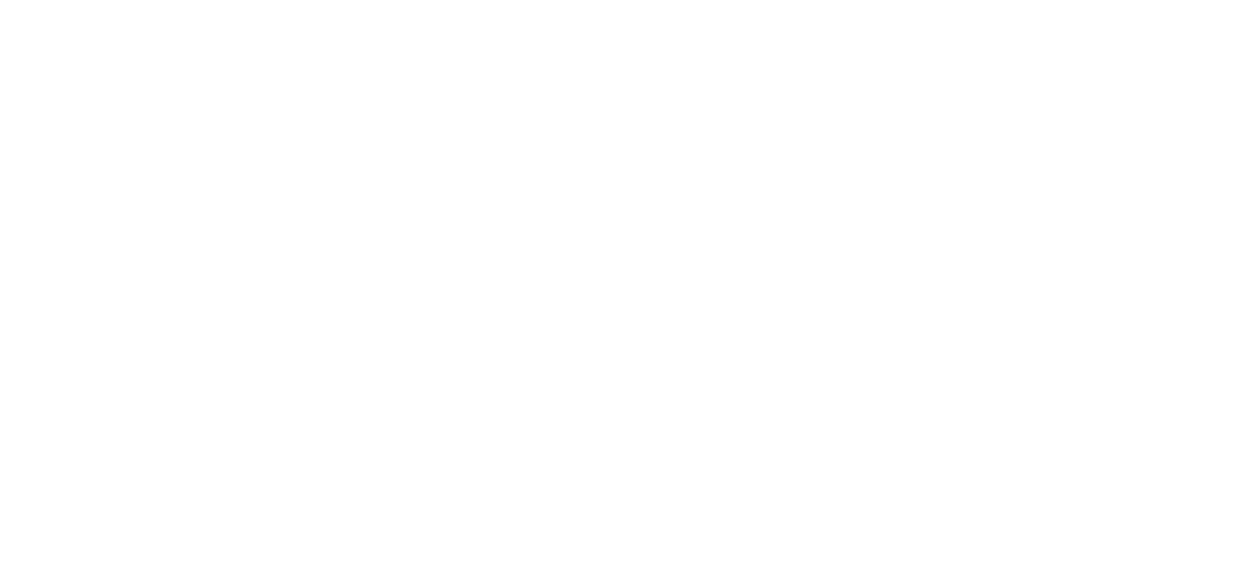 scroll, scrollTop: 0, scrollLeft: 0, axis: both 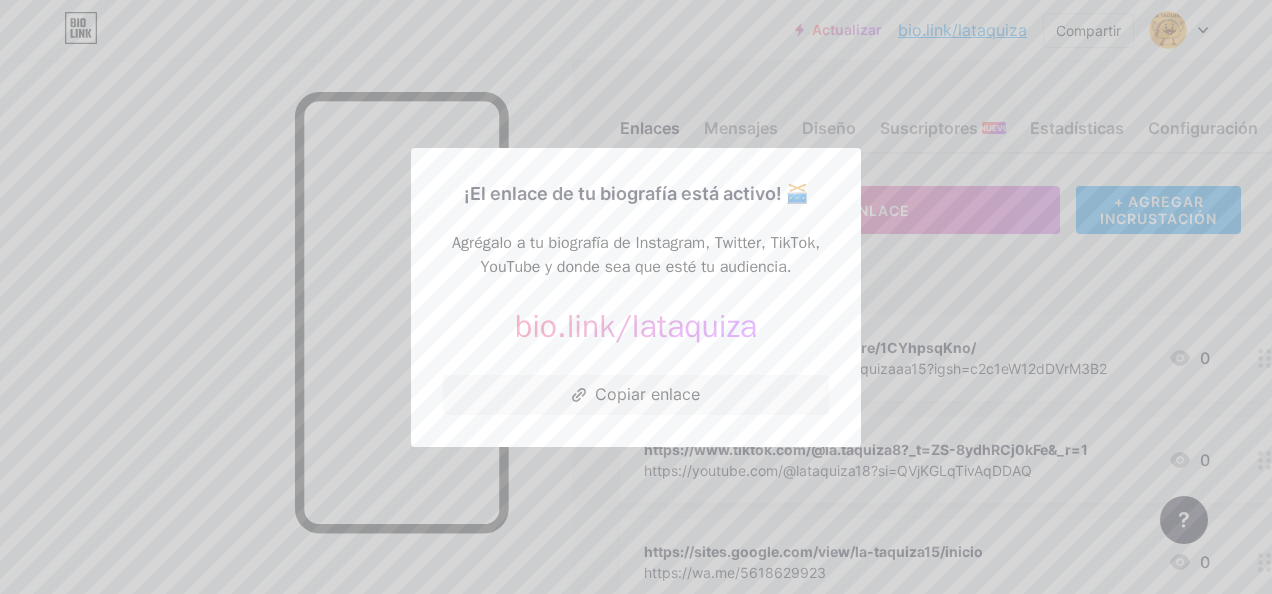 click on "Copiar enlace" at bounding box center (636, 395) 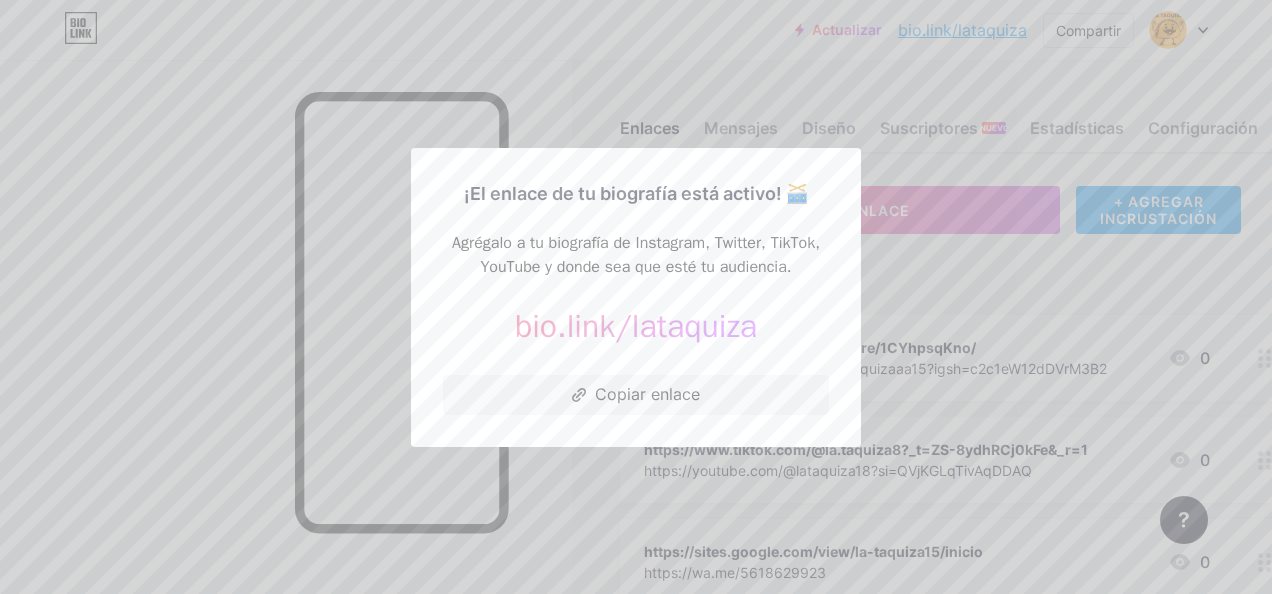 click at bounding box center (636, 297) 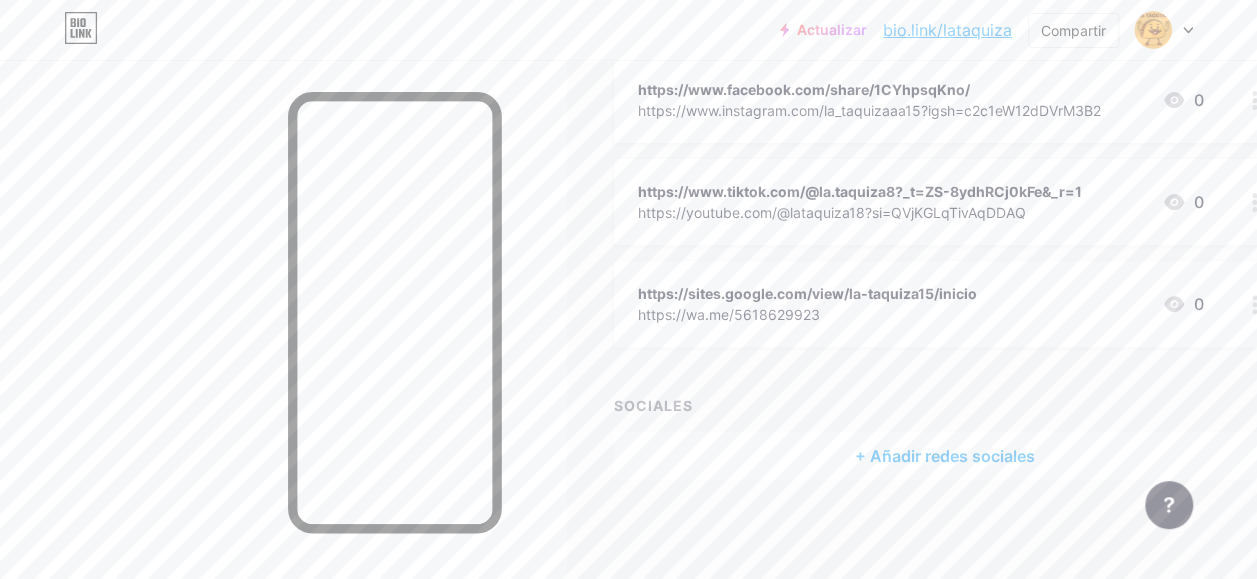 scroll, scrollTop: 0, scrollLeft: 0, axis: both 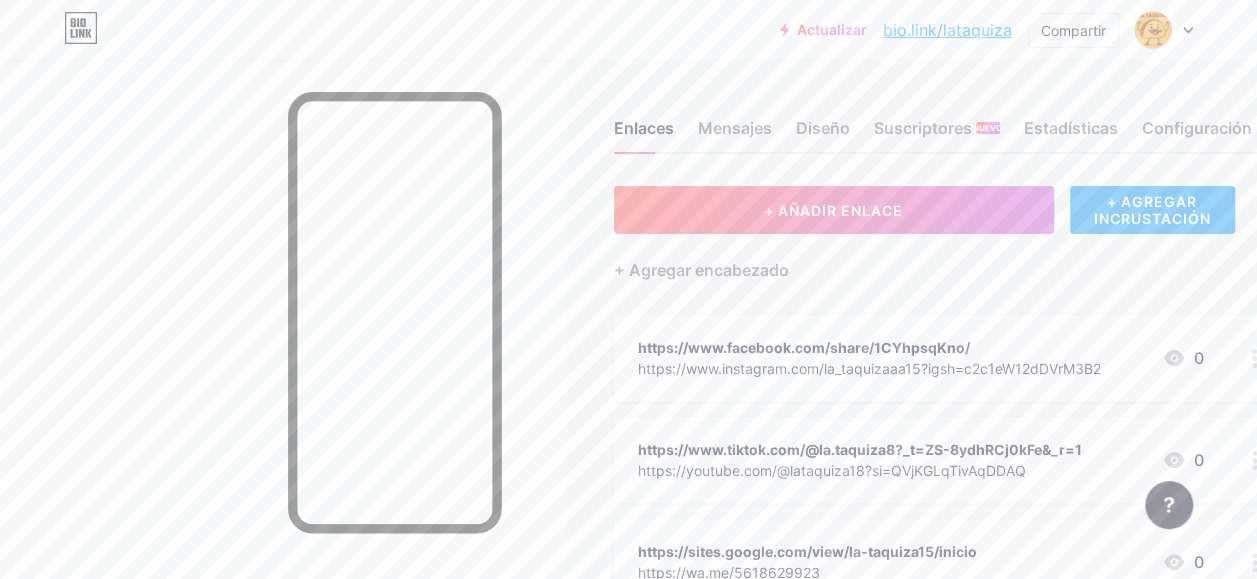 click on "bio.link/lataquiza" at bounding box center [947, 30] 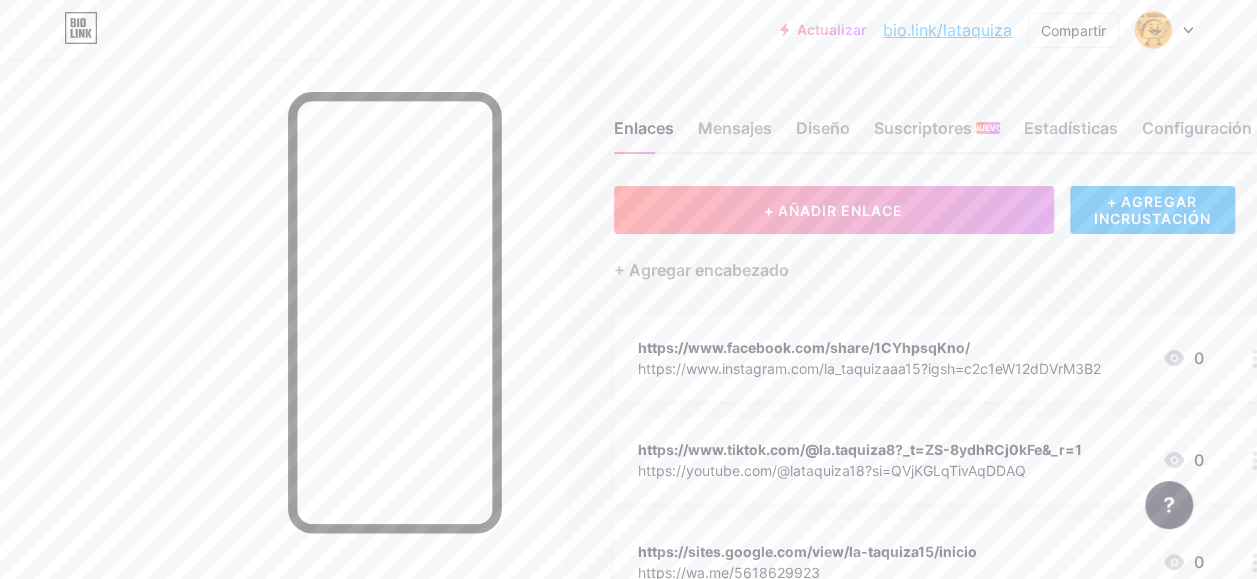 click at bounding box center [81, 30] 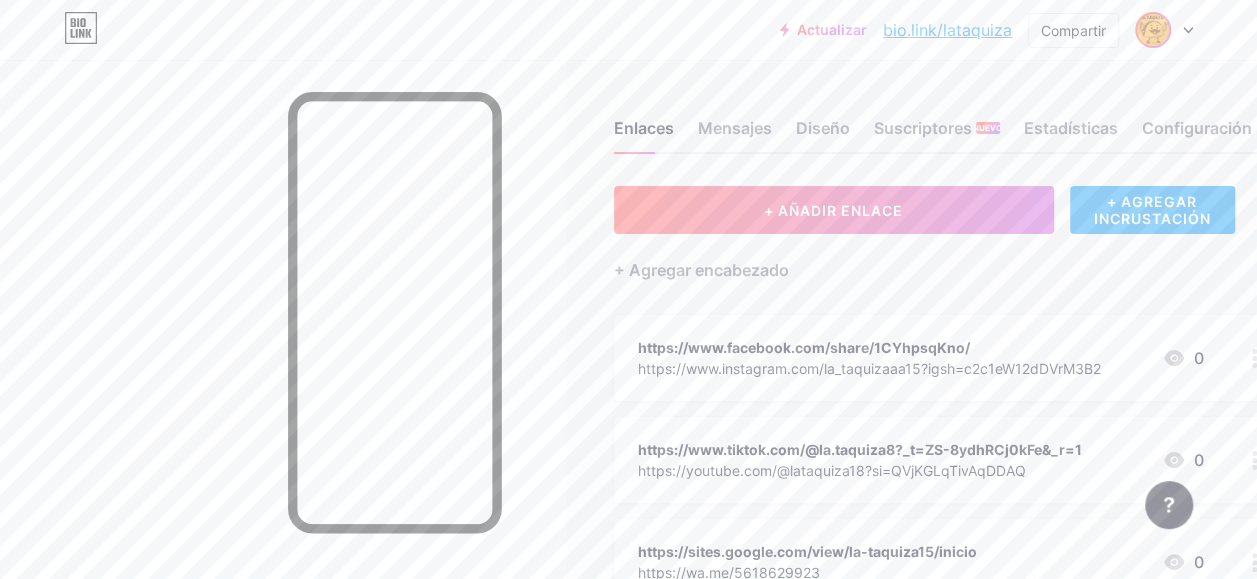 click at bounding box center [1153, 30] 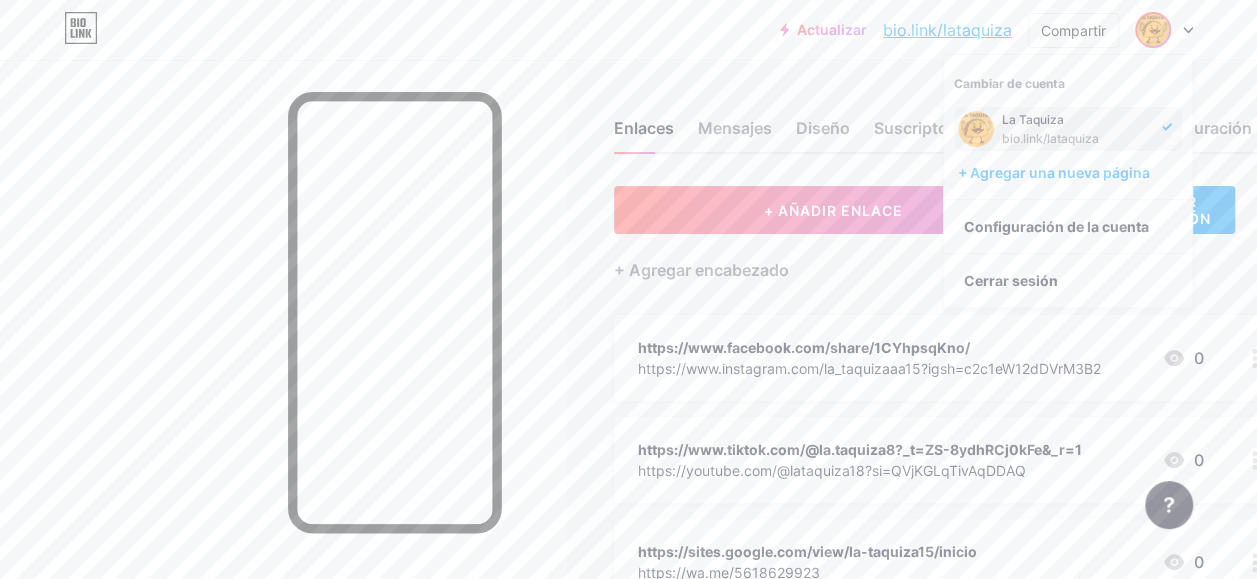 click on "La Taquiza   bio.link/lataquiza" at bounding box center (1076, 129) 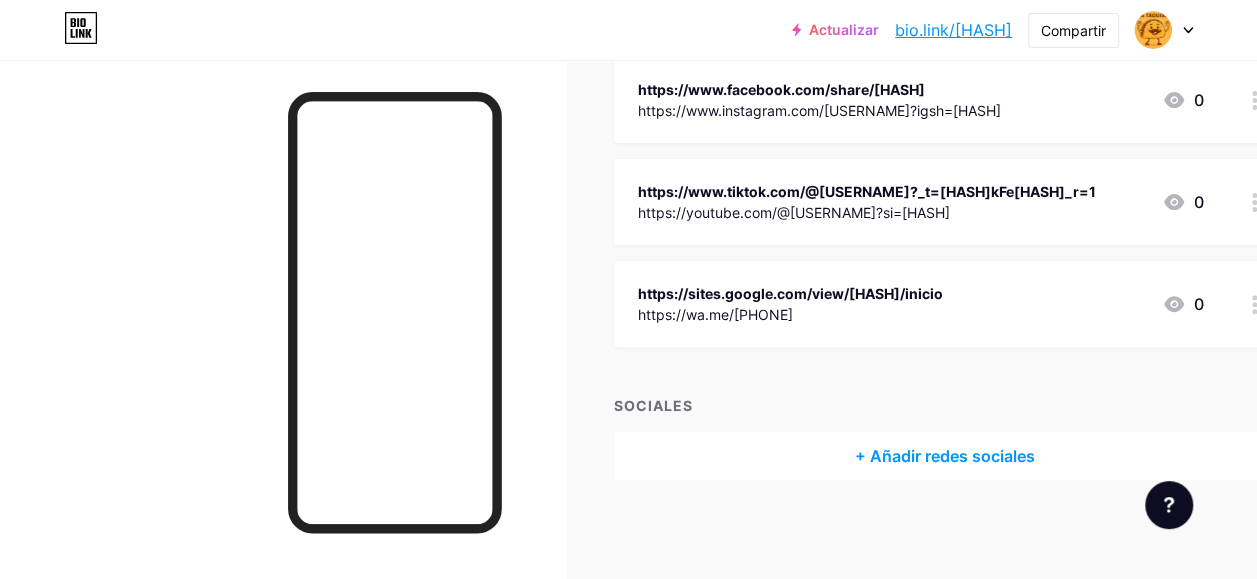scroll, scrollTop: 0, scrollLeft: 0, axis: both 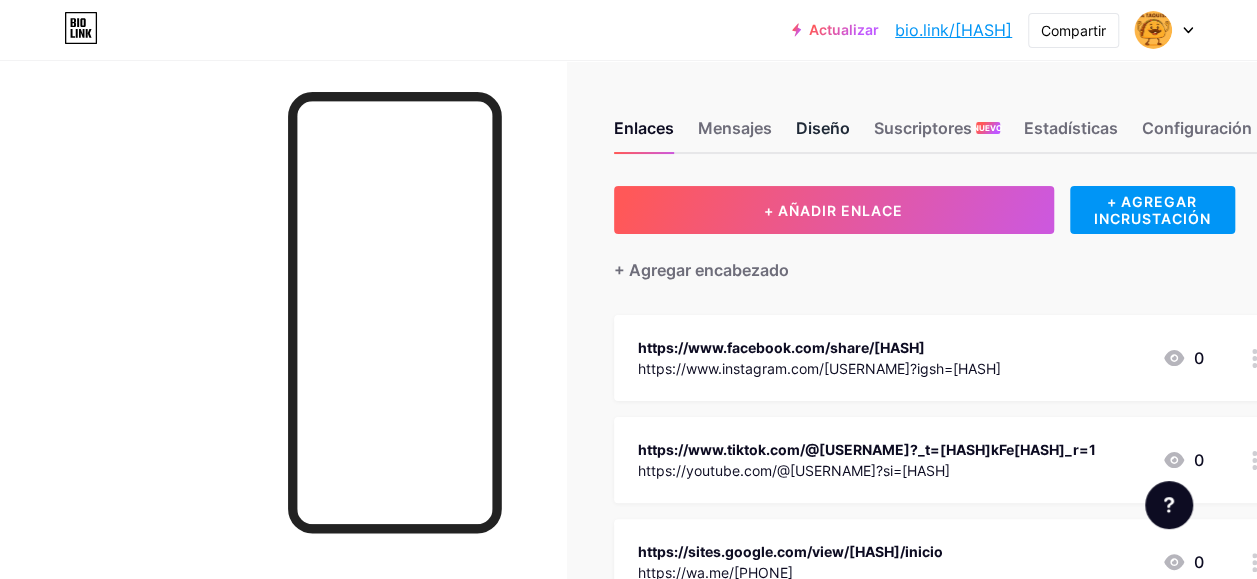 click on "Diseño" at bounding box center (823, 134) 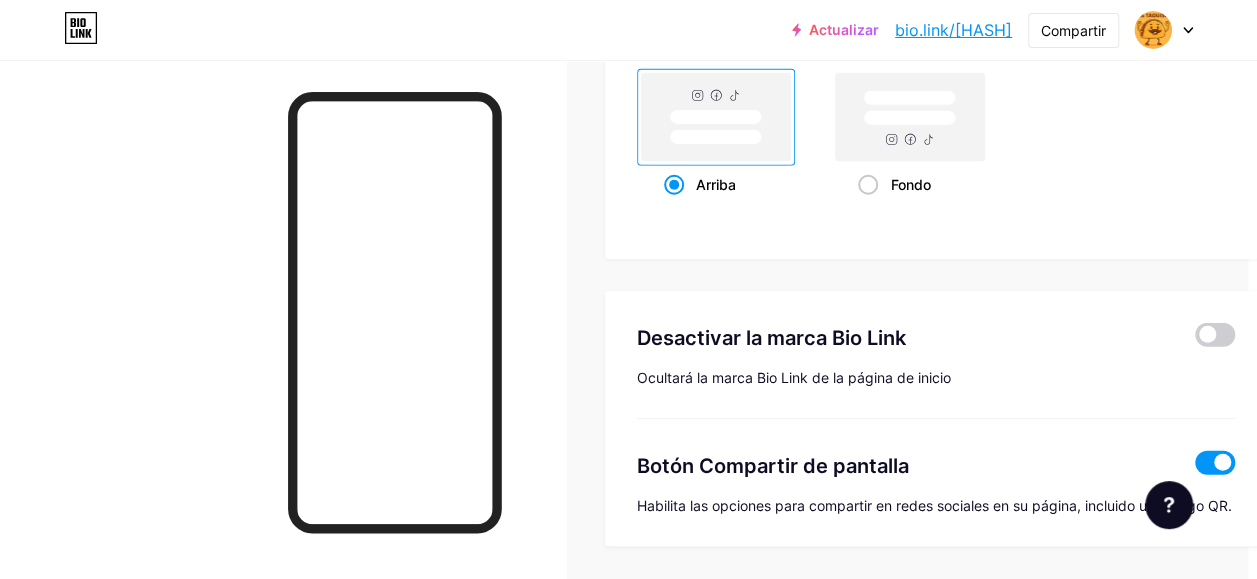 scroll, scrollTop: 2751, scrollLeft: 9, axis: both 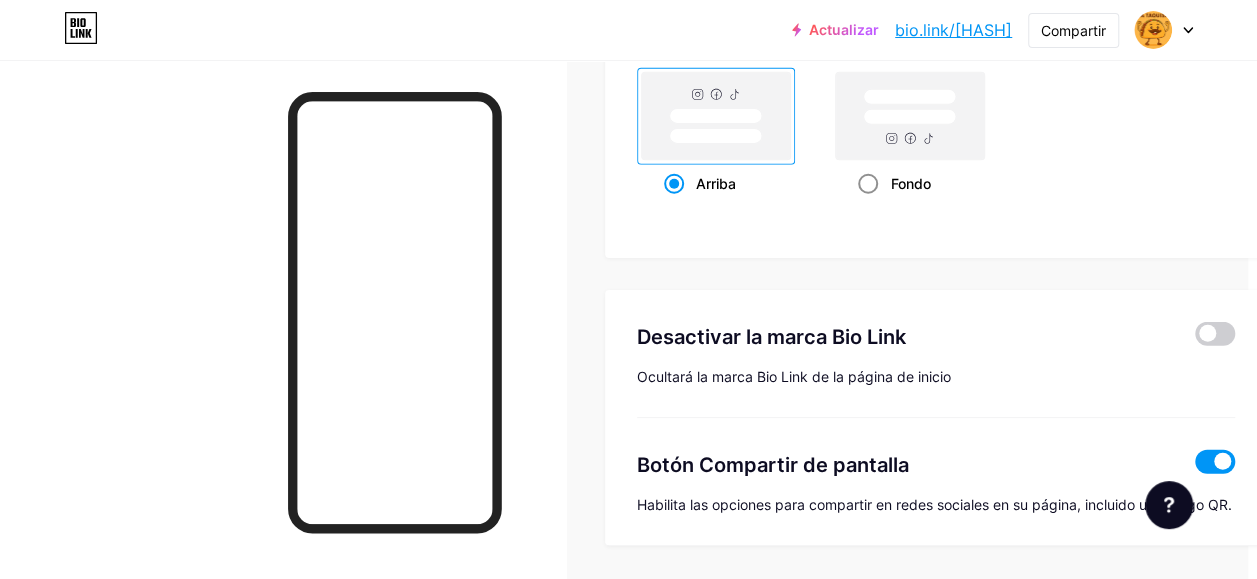 click at bounding box center (868, 184) 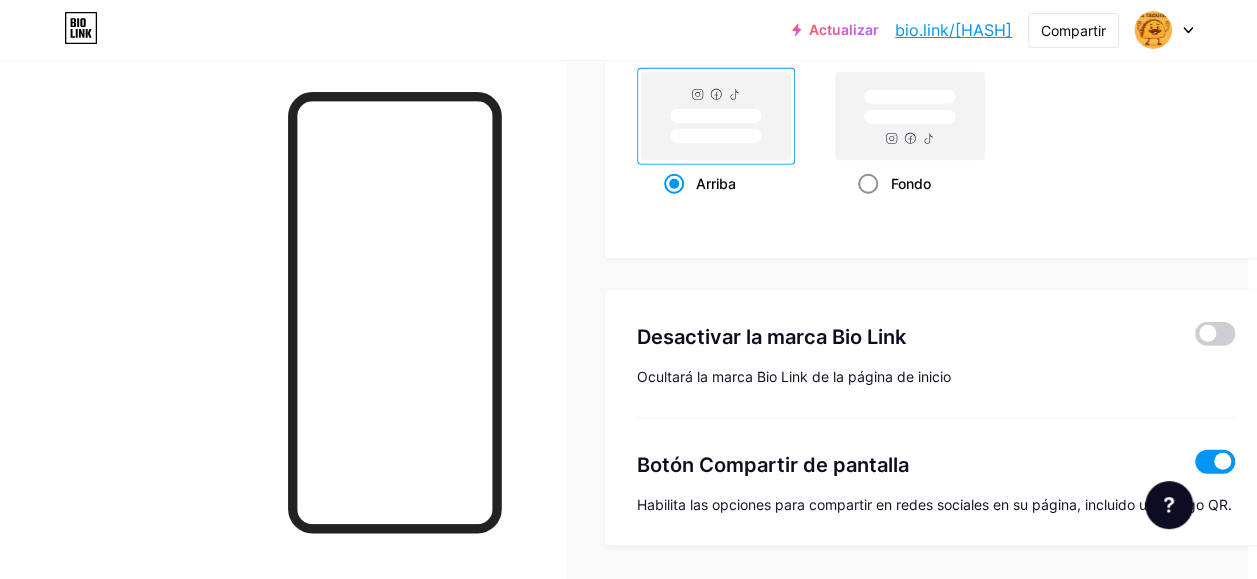 click on "Fondo" at bounding box center [864, 208] 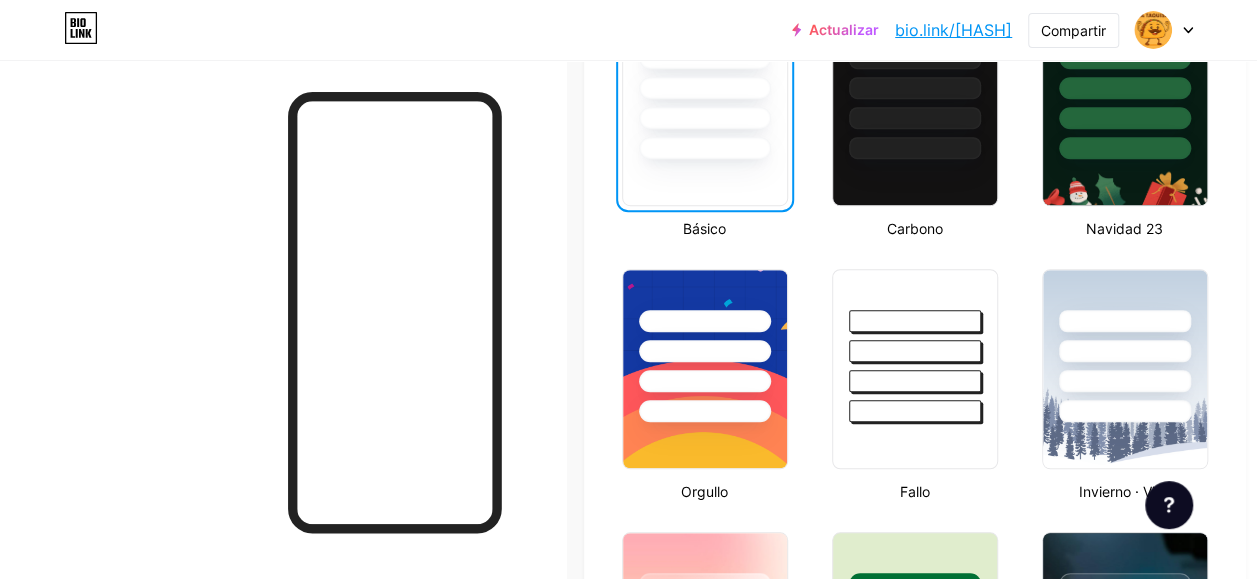 scroll, scrollTop: 690, scrollLeft: 30, axis: both 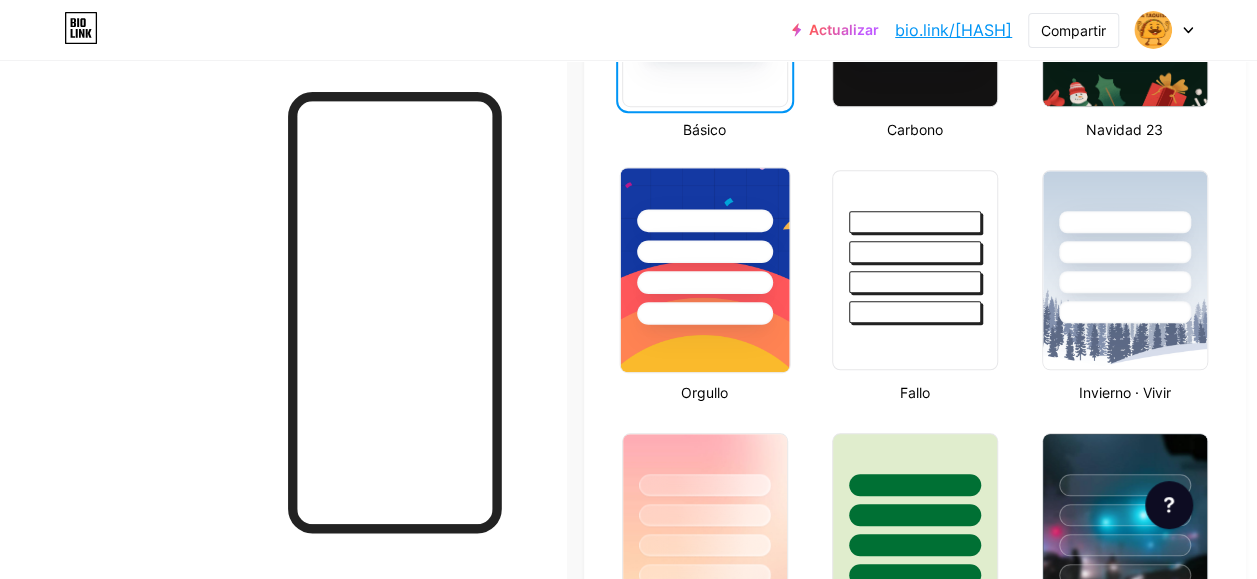 click at bounding box center [704, 246] 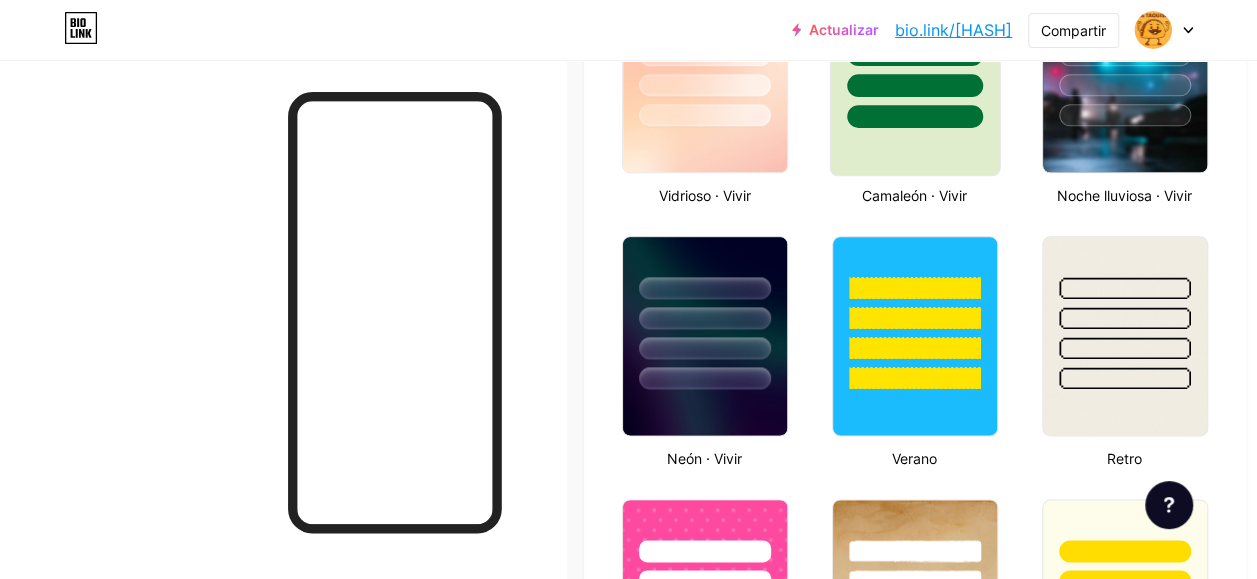 scroll, scrollTop: 1153, scrollLeft: 30, axis: both 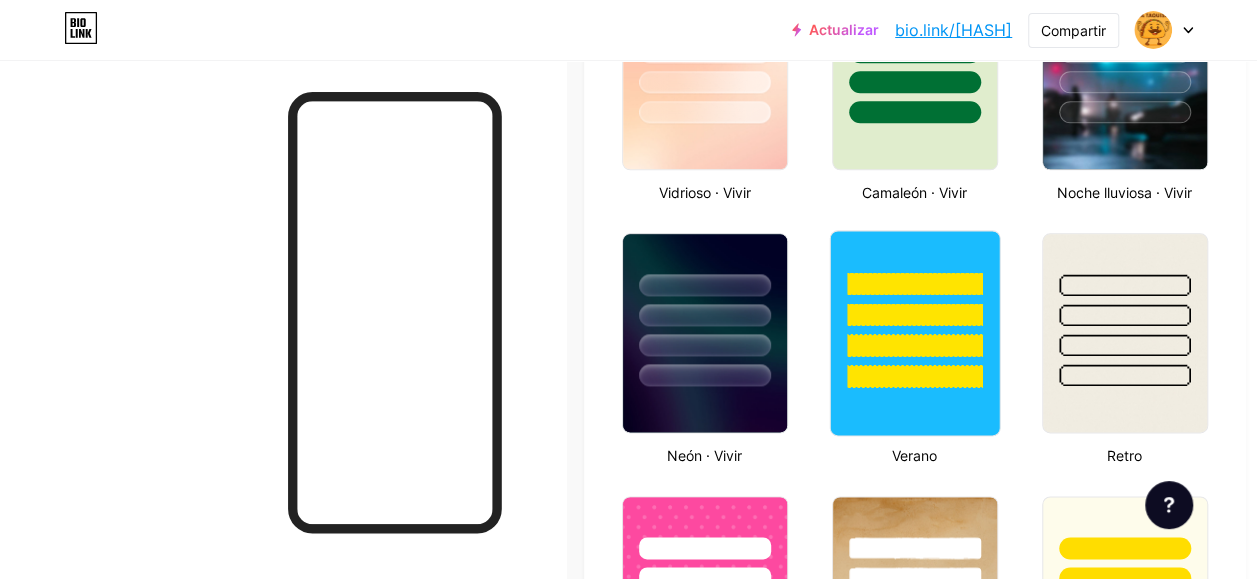 click at bounding box center (915, 376) 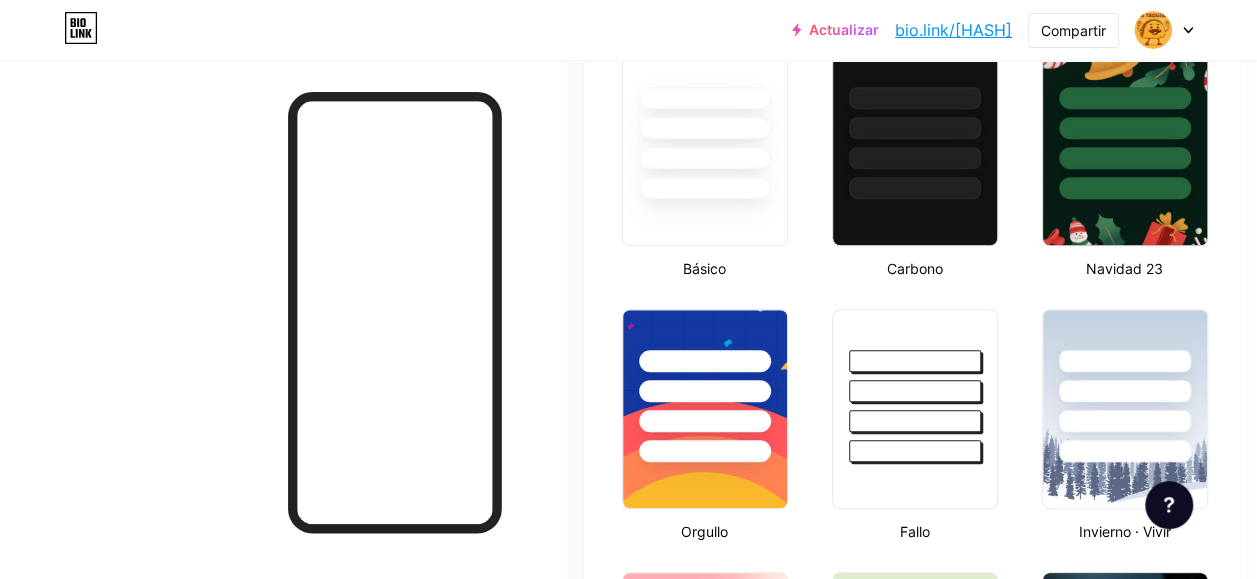 scroll, scrollTop: 543, scrollLeft: 30, axis: both 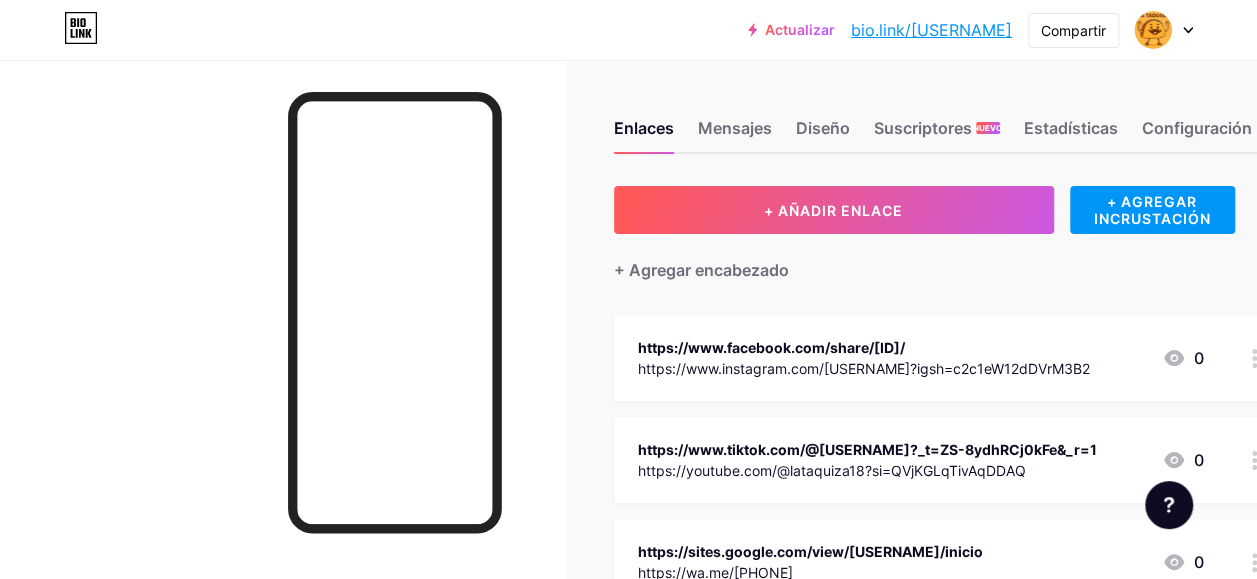 click 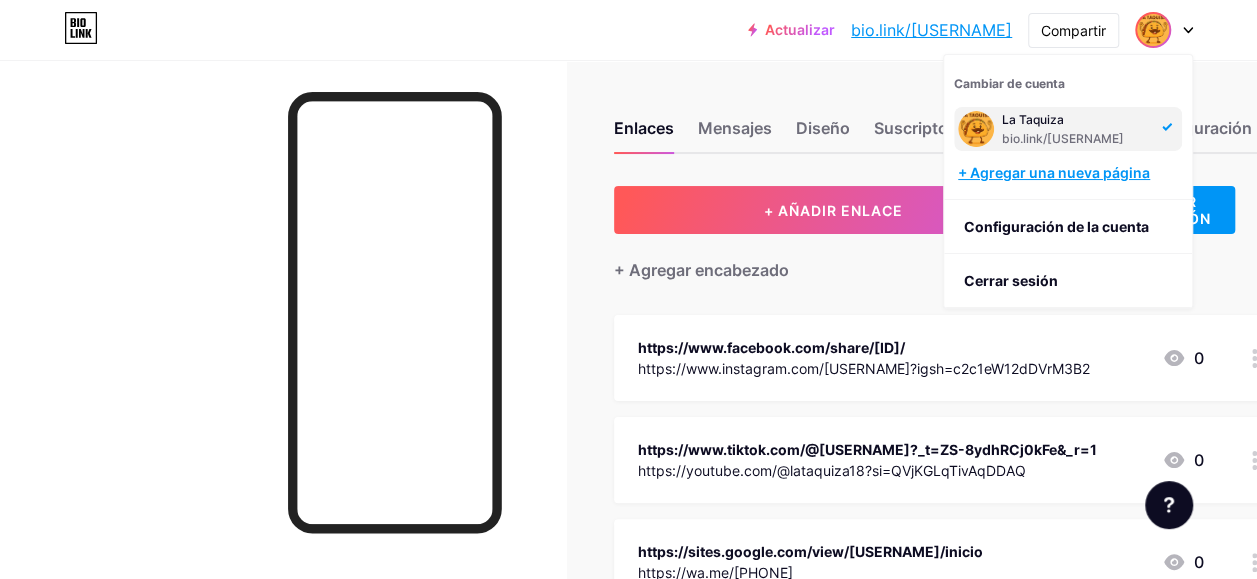 click on "+ Agregar una nueva página" at bounding box center [1070, 173] 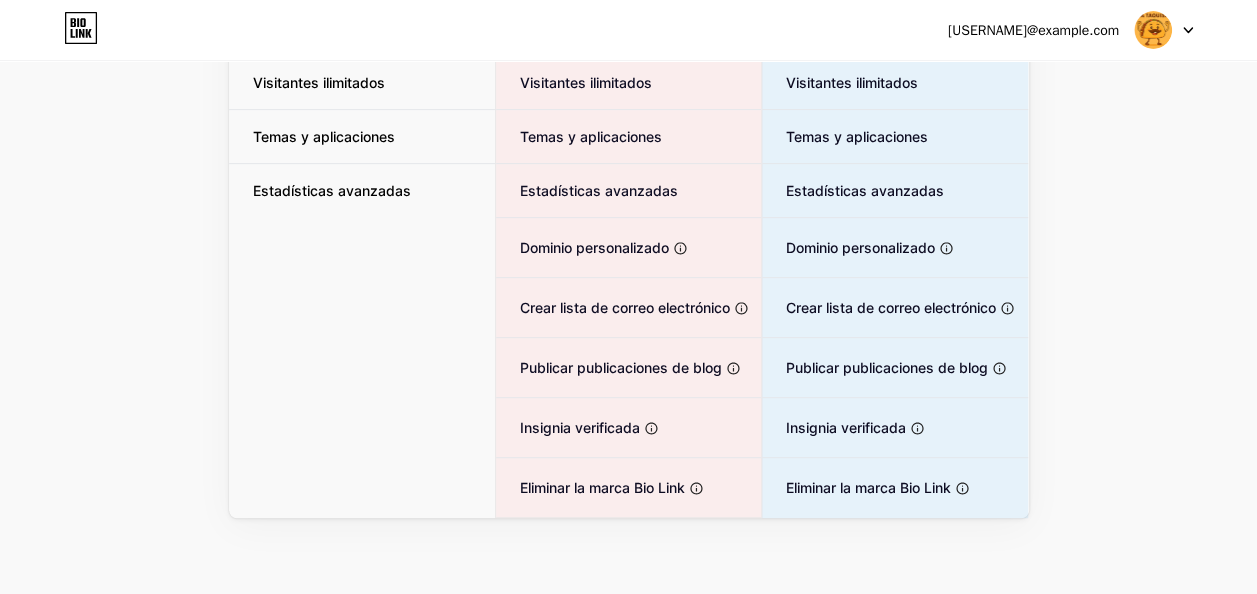 scroll, scrollTop: 0, scrollLeft: 0, axis: both 